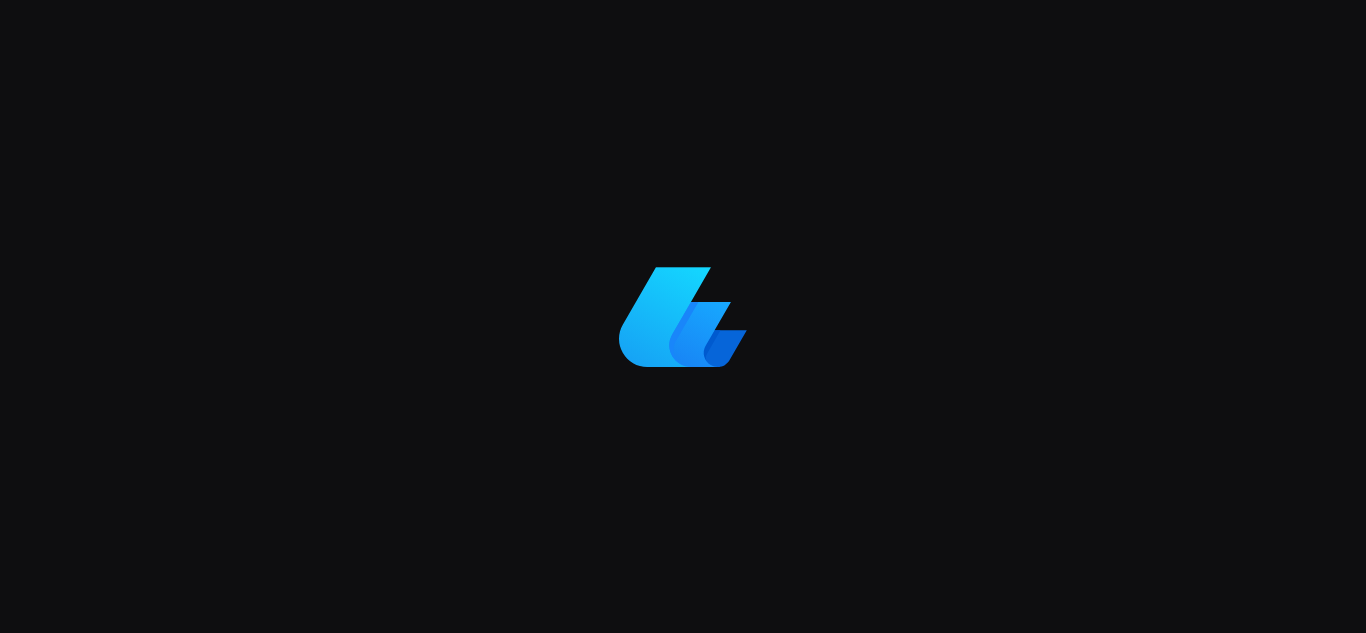 scroll, scrollTop: 0, scrollLeft: 0, axis: both 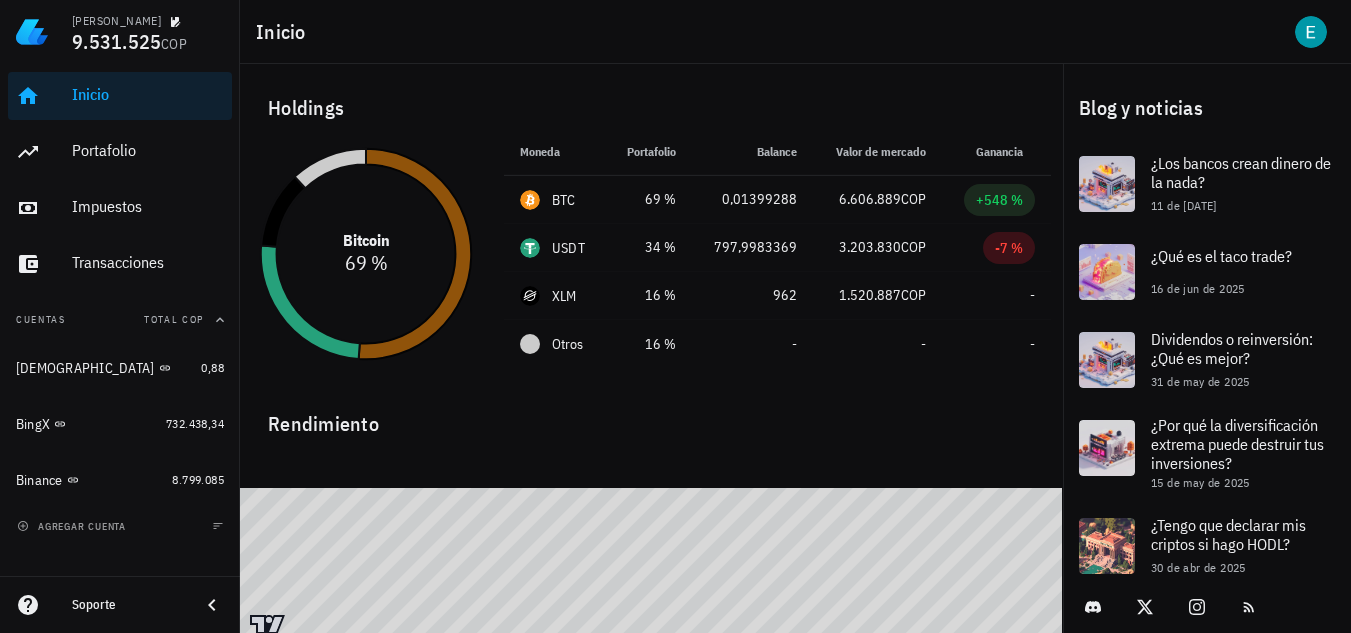 click 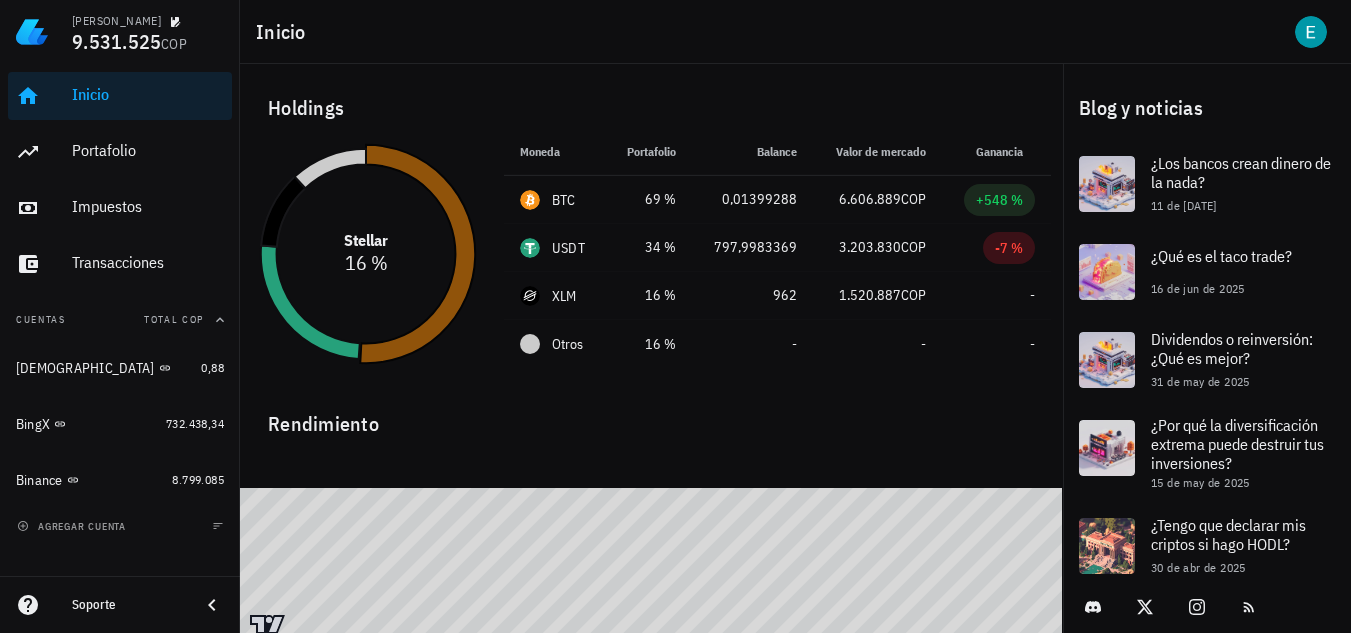 click 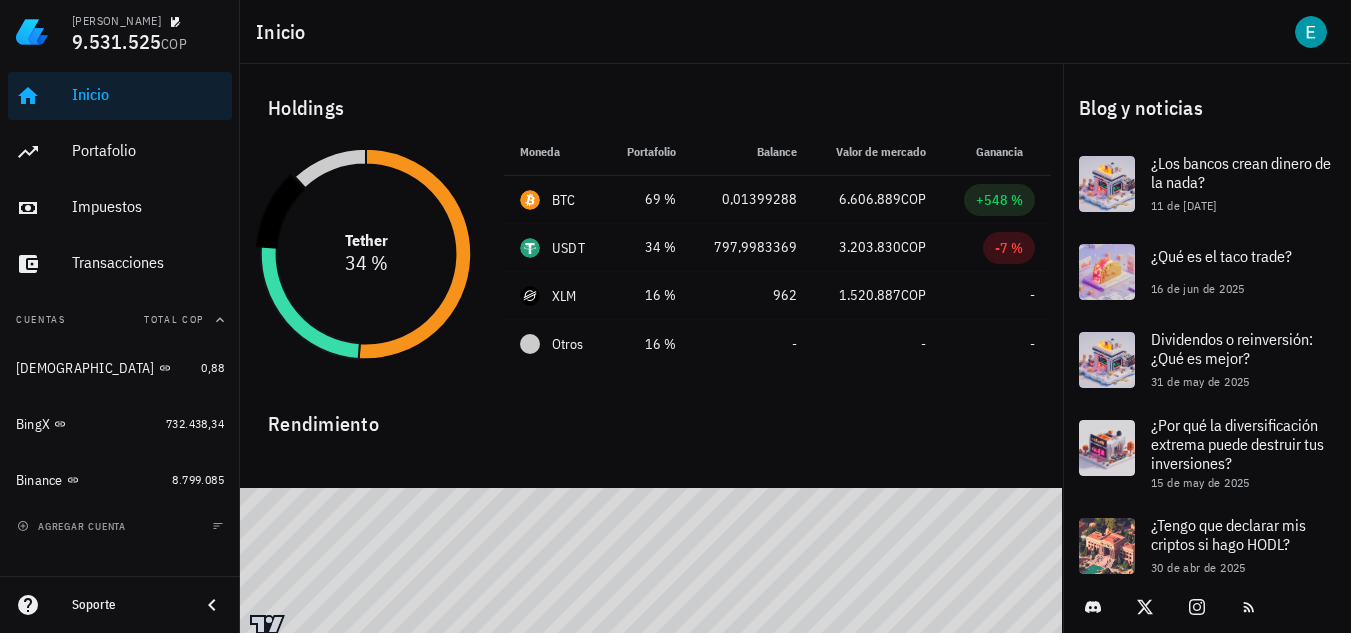 click 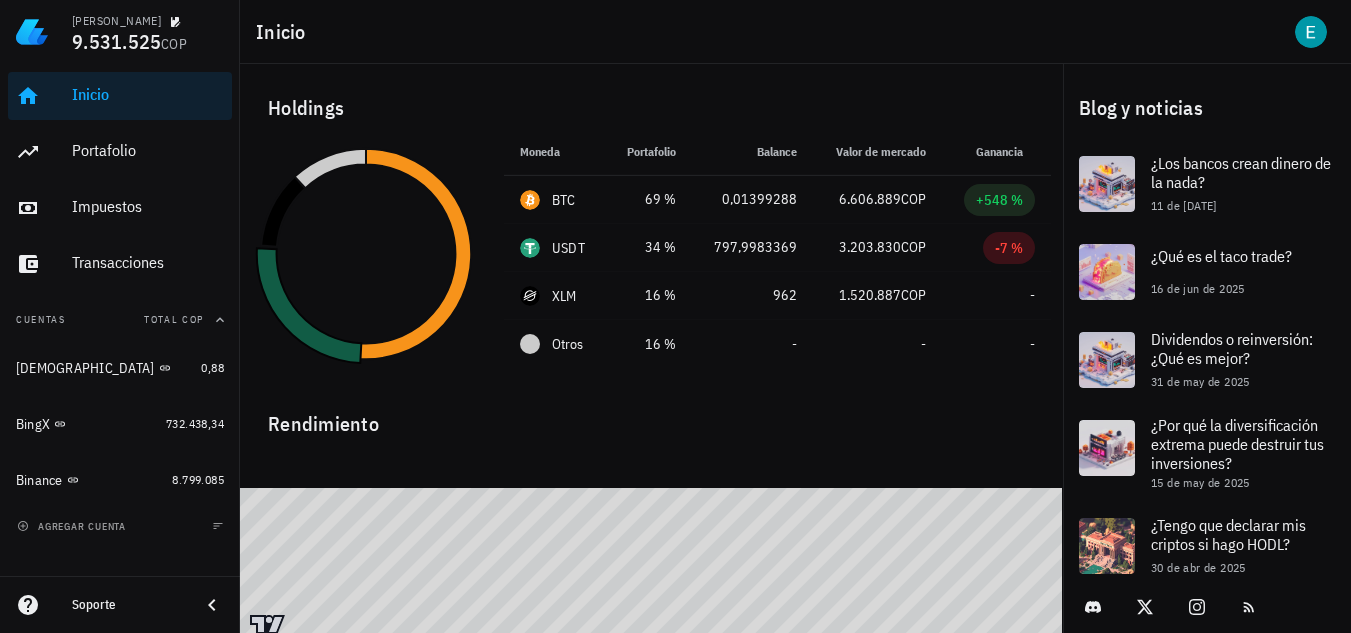scroll, scrollTop: 39, scrollLeft: 0, axis: vertical 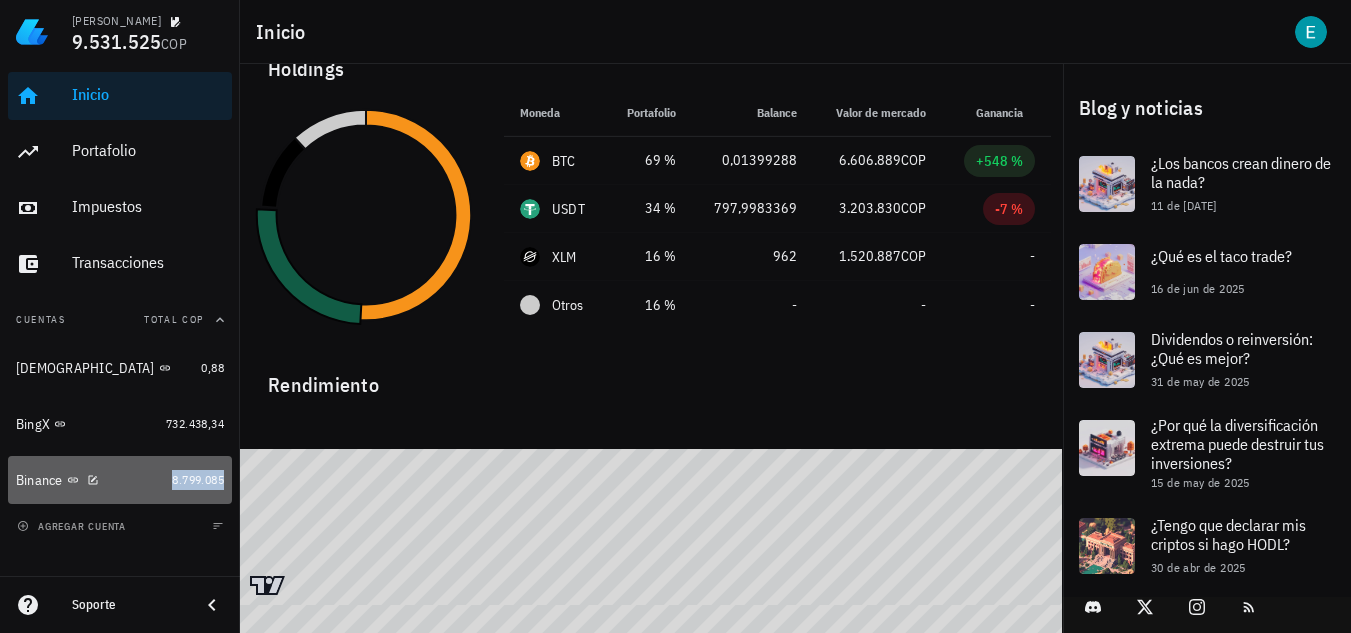 click on "8.799.085" at bounding box center (198, 479) 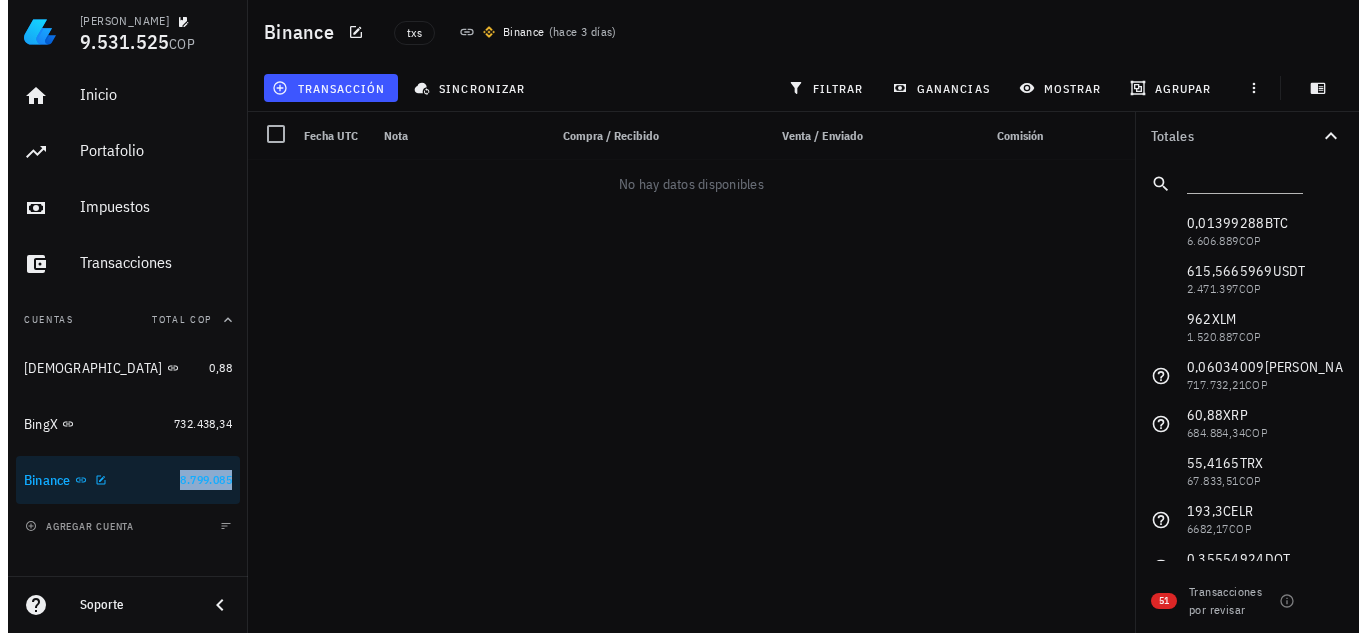 scroll, scrollTop: 0, scrollLeft: 0, axis: both 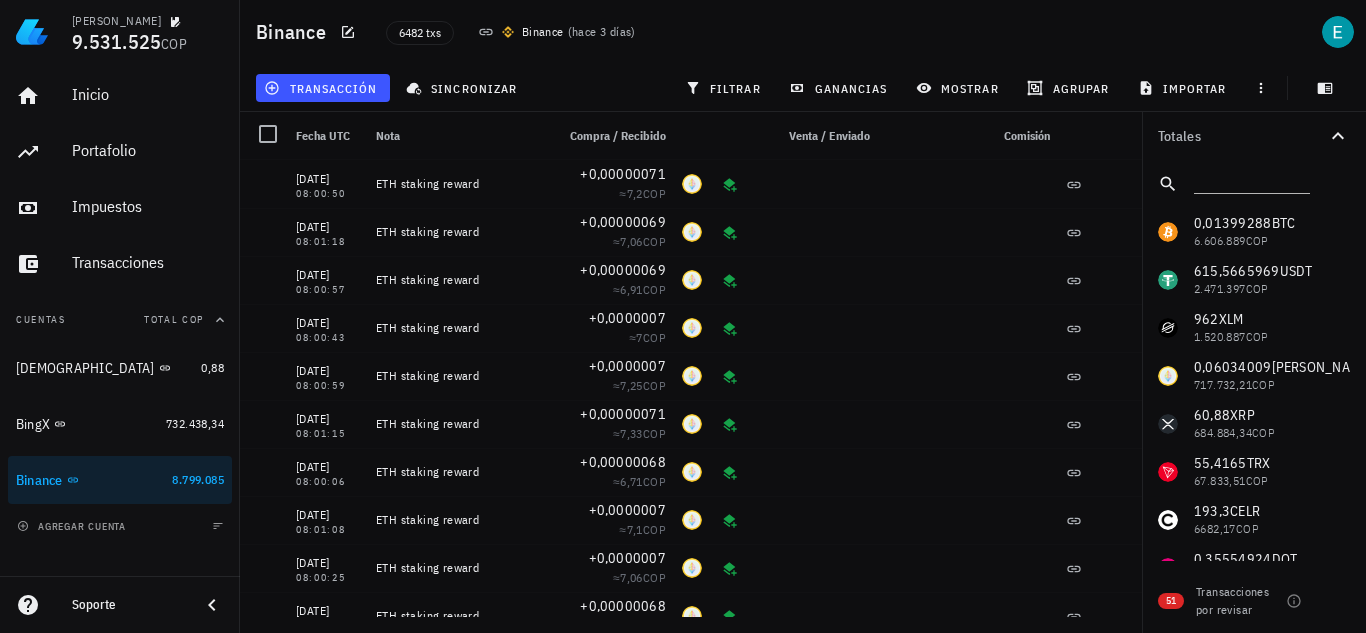 click on "0,01399288  BTC   6.606.889  COP     615,5665969  USDT   2.471.397  COP     962  XLM   1.520.887  COP     0,06034009  BETH   717.732,21  COP     60,88  XRP   684.884,34  COP     55,4165  TRX   67.833,51  COP     193,3  CELR   6682,17  COP     0,35554924  DOT   5655,24  COP     1,3113255  DOGE   1074,44  COP     40,736  IOST   624,68  COP     0,84164491  LUNA   576,53  COP     1,03549  OGN   240,36  COP     0,0596245  SOLO   104,05  COP     0,17613796  STRK   102,26  COP     0,04007  EOS   87,28  COP     0,00819012  FDUSD   32,82  COP     0,00068839  POL   0,64  COP     0  COP       -0,000108  SNX   -0,29  COP     -0,0001455  VAI   -0,58  COP     -0,02071721  DODO   -3,62  COP     -0,704  SC   -9,26  COP     -0,00966  ZRX   -9,78  COP     -0,00440285  CITY   -16,03  COP     -0,00933  XTZ   -22,76  COP     -0,40904  SRM   -22,9  COP     -0,00000338  MKR   -25,95  COP     -0,22730866  DAR   -33,14  COP     -4,11614385  VTHO   -34,78  COP     -0,009  PSG" at bounding box center [1254, 1840] 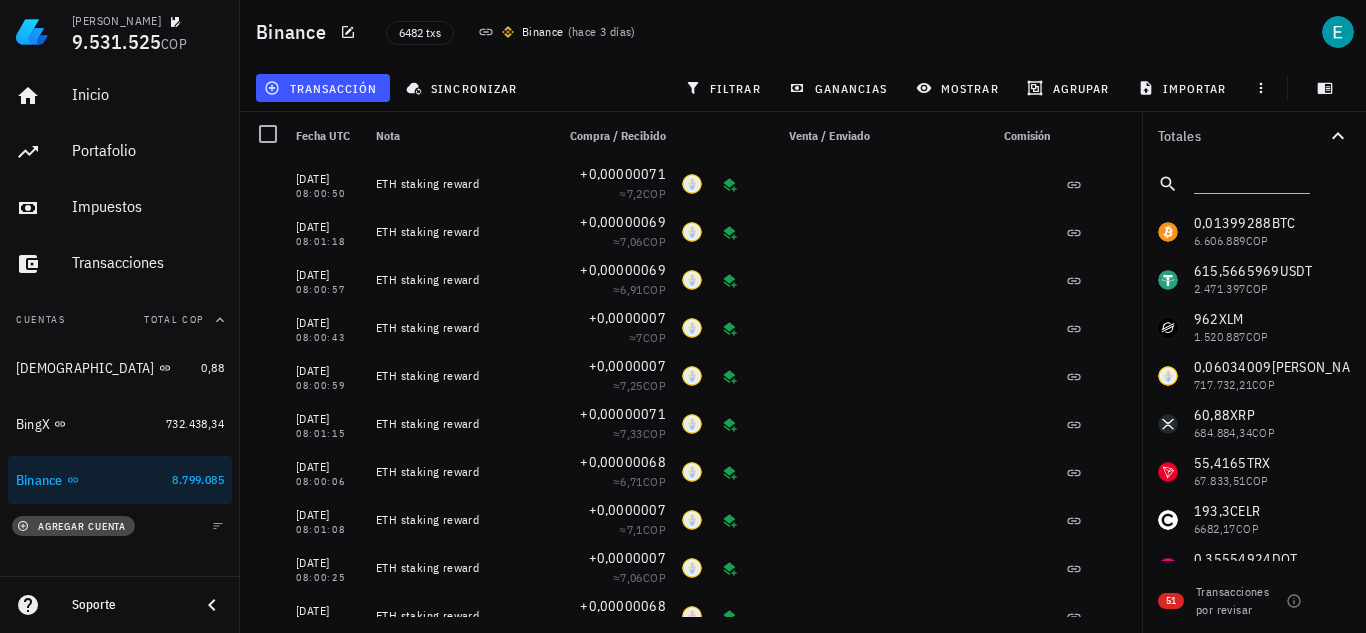 click on "agregar cuenta" at bounding box center [73, 526] 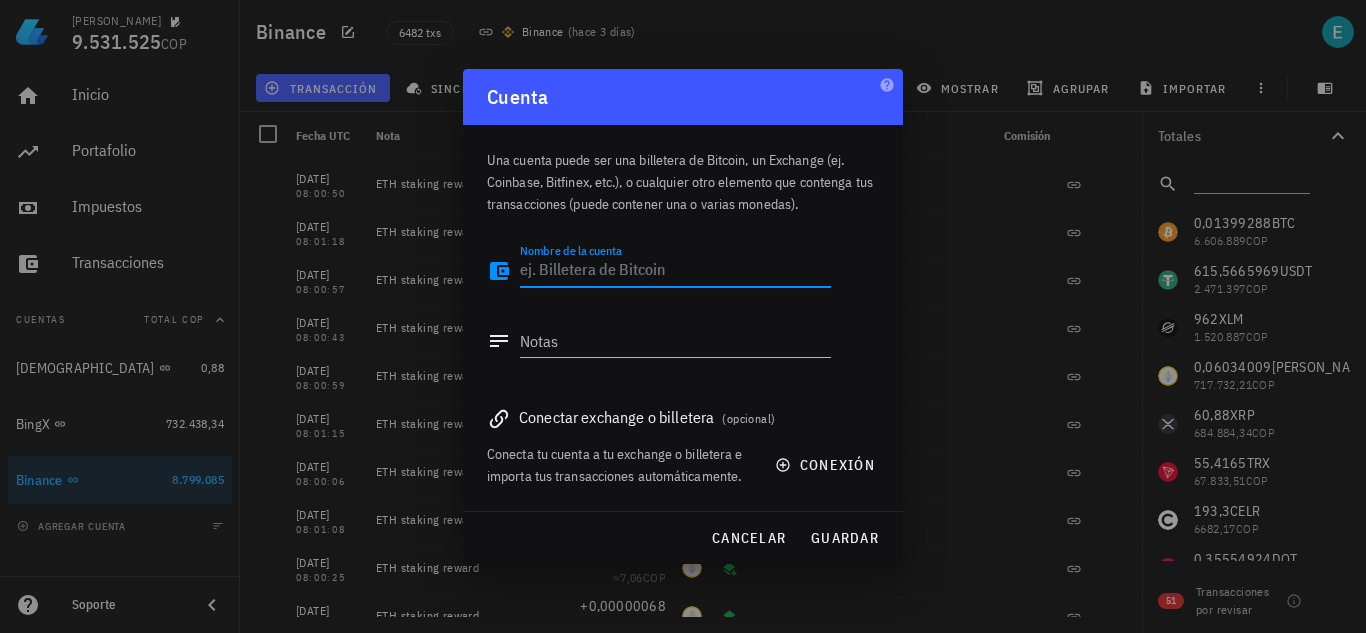 click on "Nombre de la cuenta" at bounding box center [675, 271] 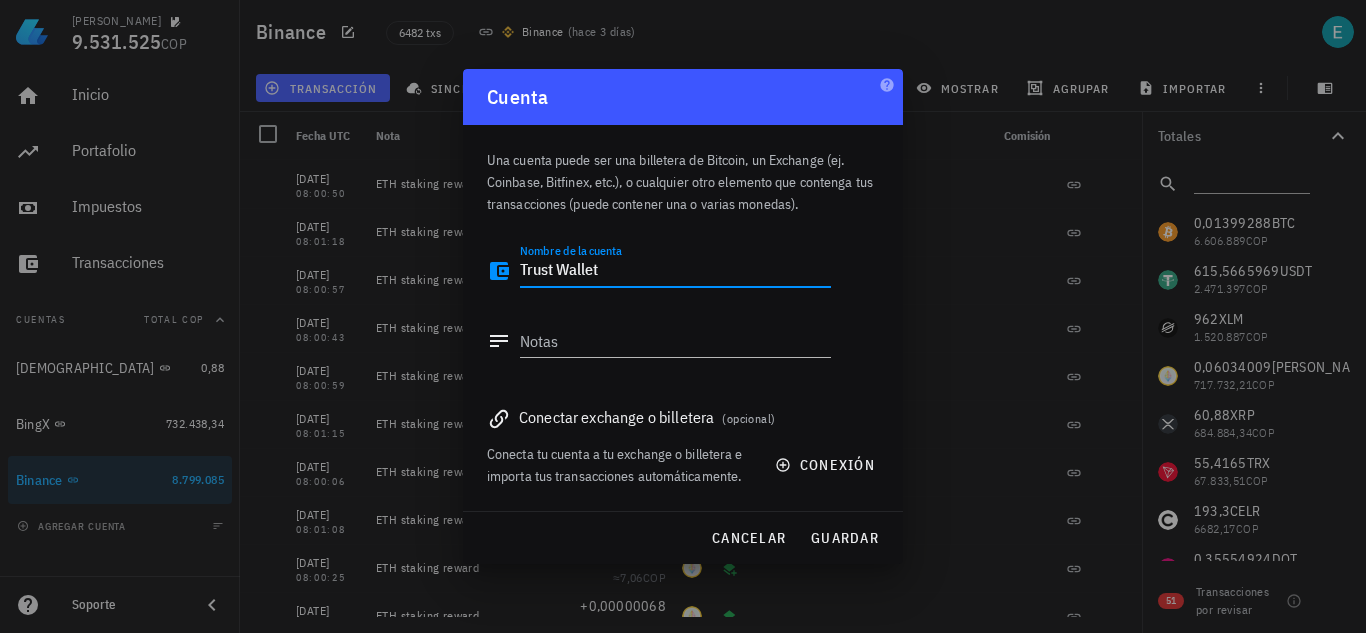 drag, startPoint x: 614, startPoint y: 268, endPoint x: 468, endPoint y: 292, distance: 147.95946 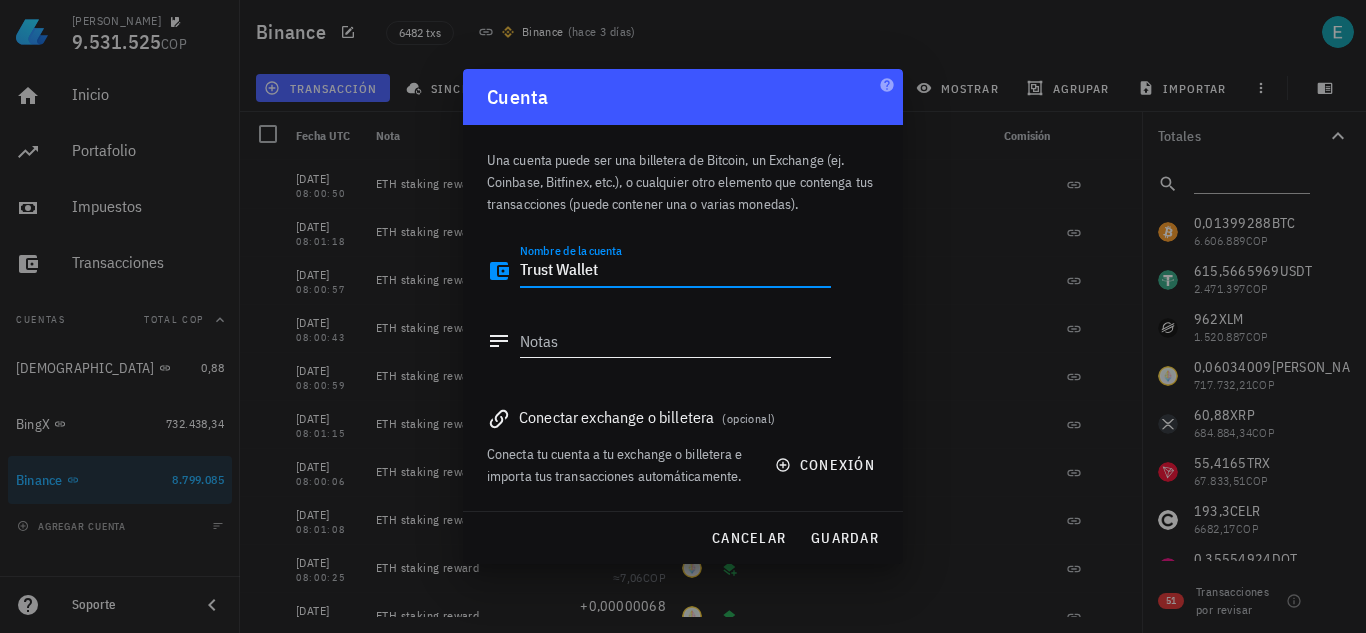 type on "Trust Wallet" 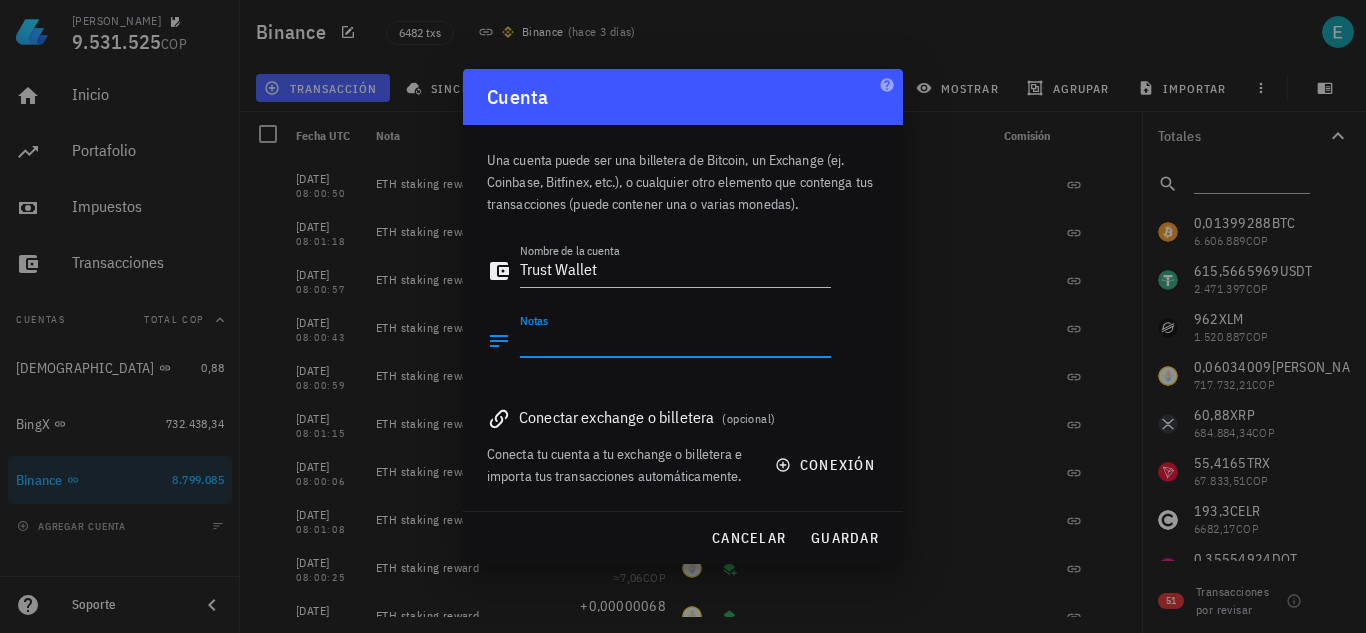 paste on "Trust Wallet" 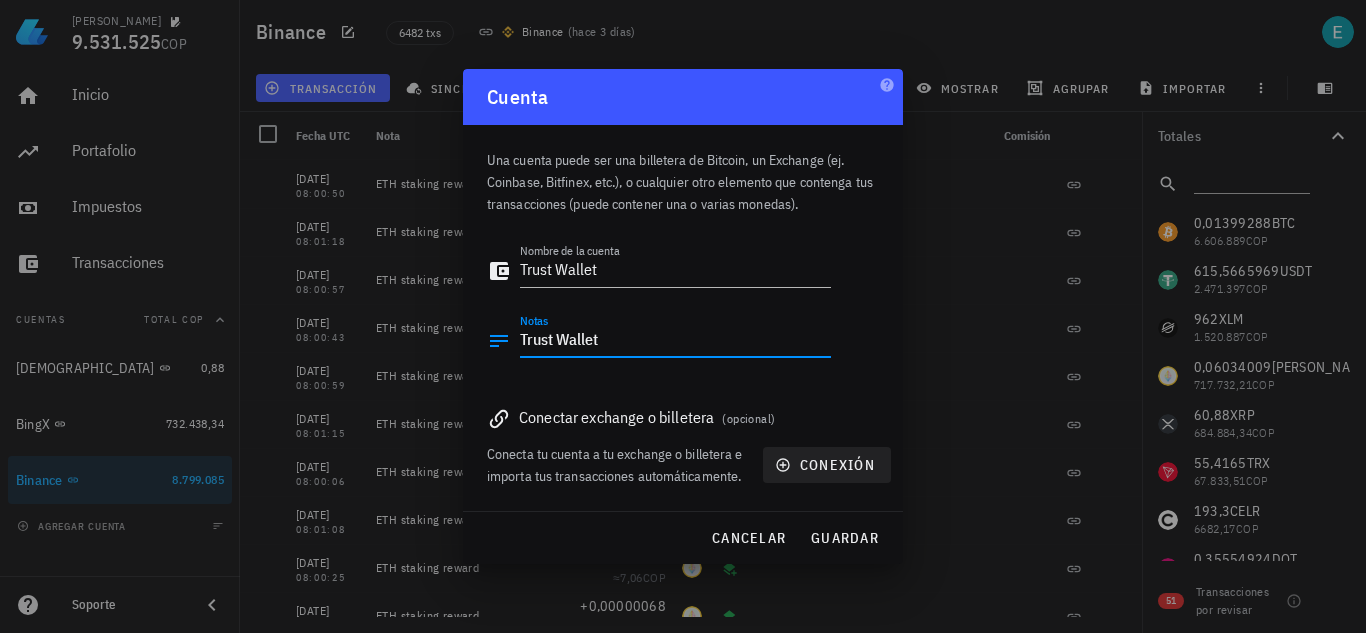 type on "Trust Wallet" 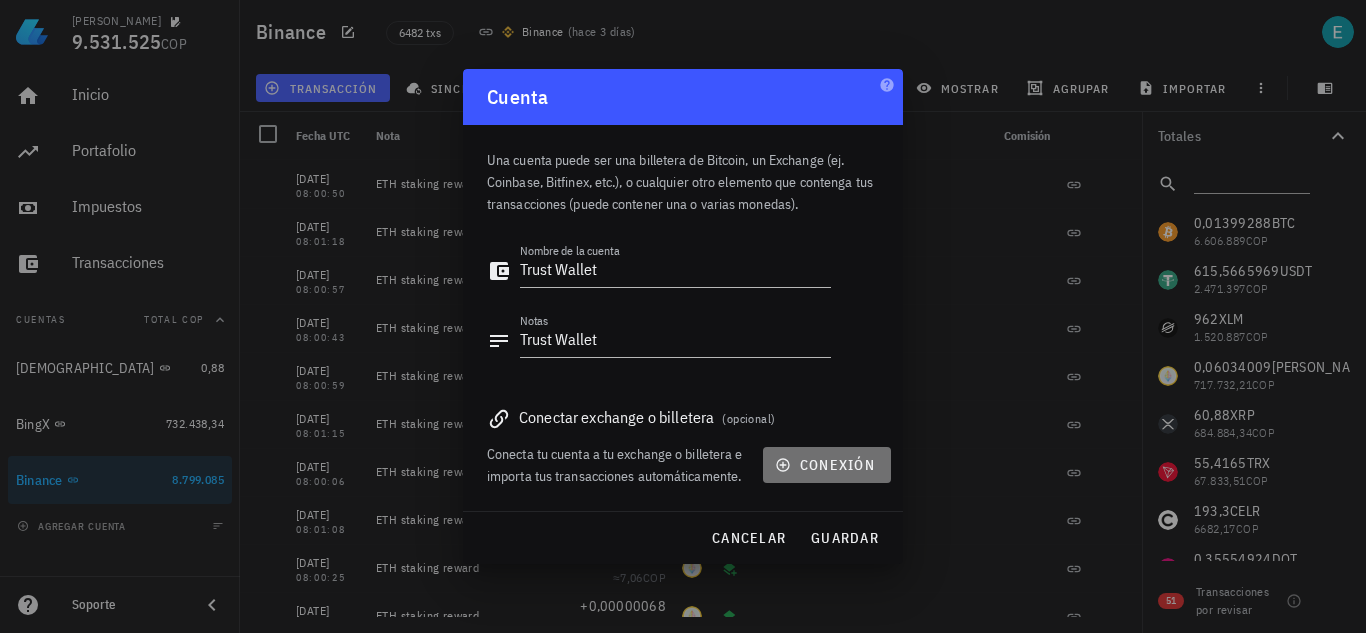 click on "conexión" at bounding box center (827, 465) 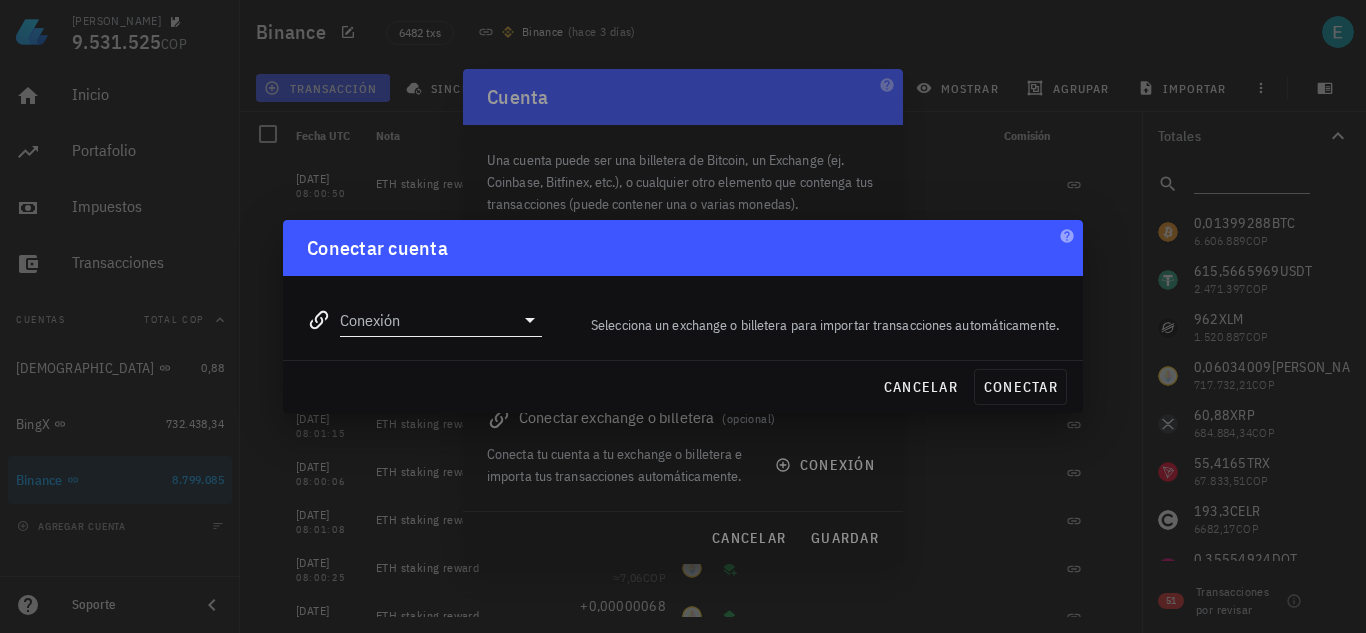 click 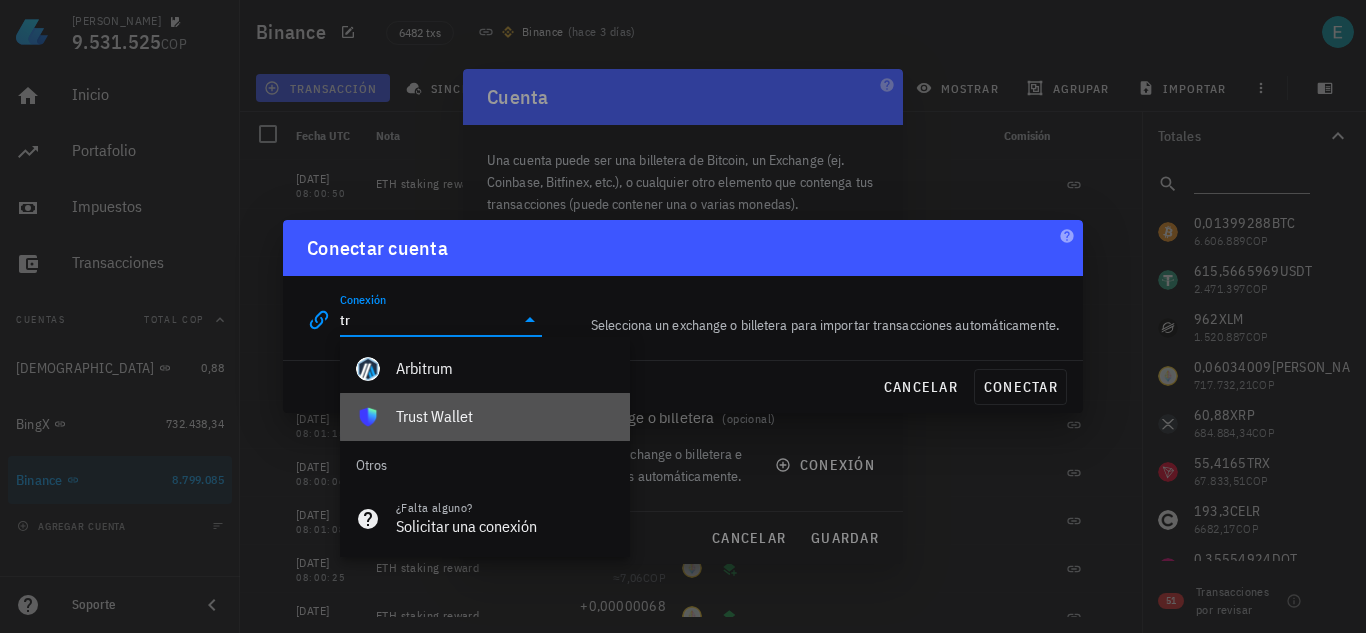 click on "Trust Wallet" at bounding box center (505, 416) 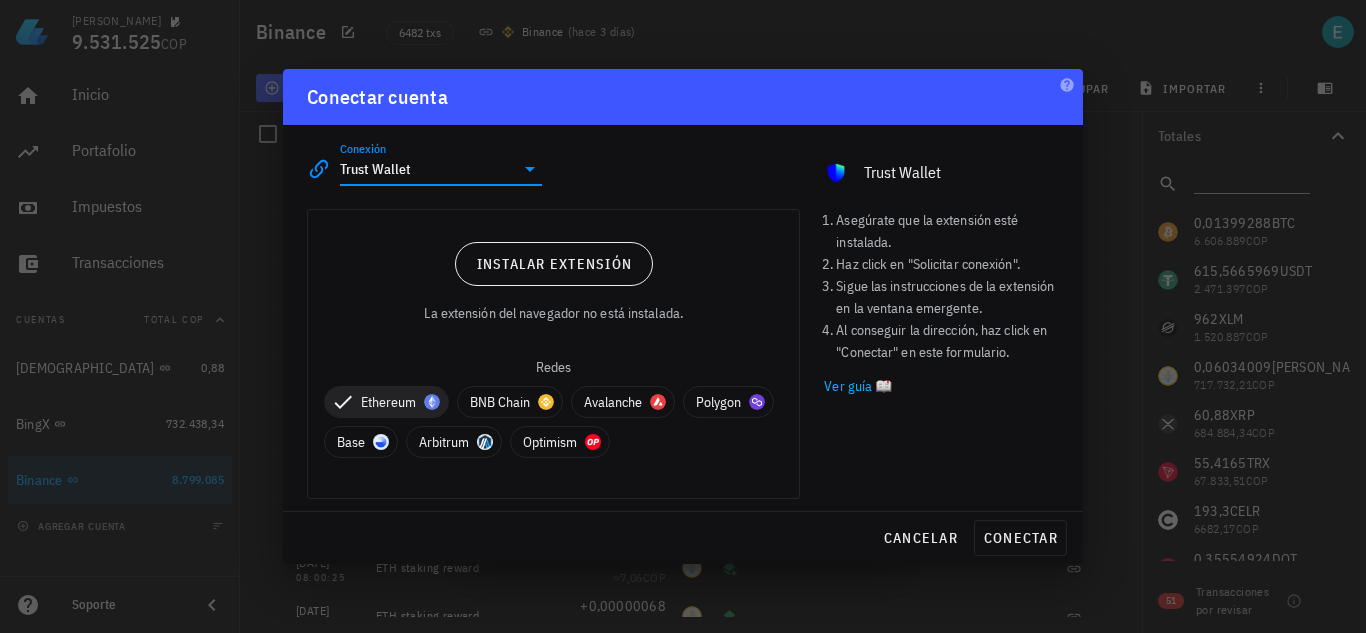 type on "Trust Wallet" 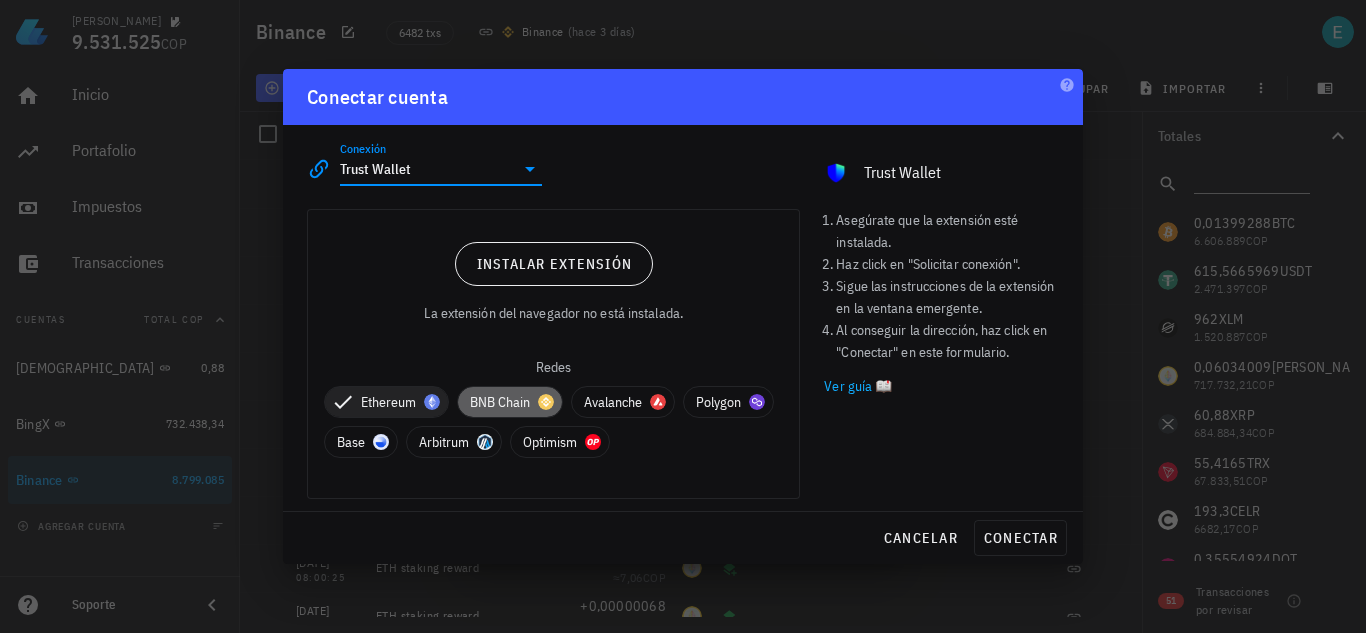 click on "BNB Chain" at bounding box center (510, 402) 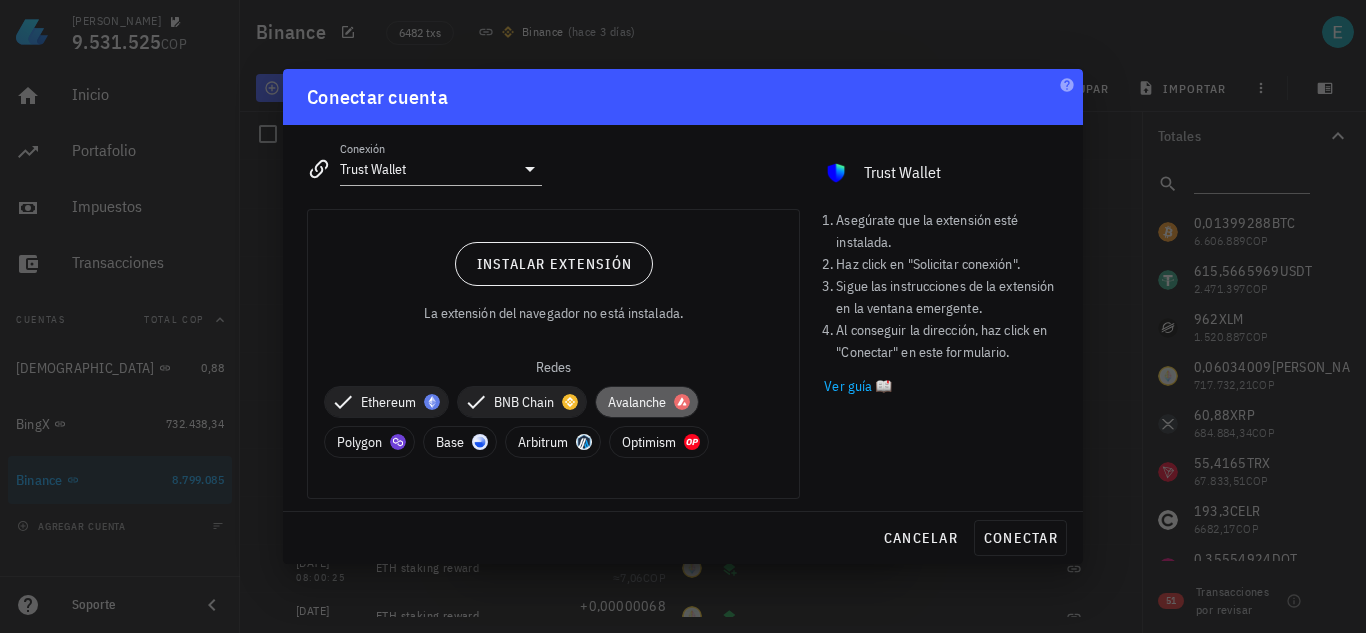 click on "Avalanche" at bounding box center [647, 402] 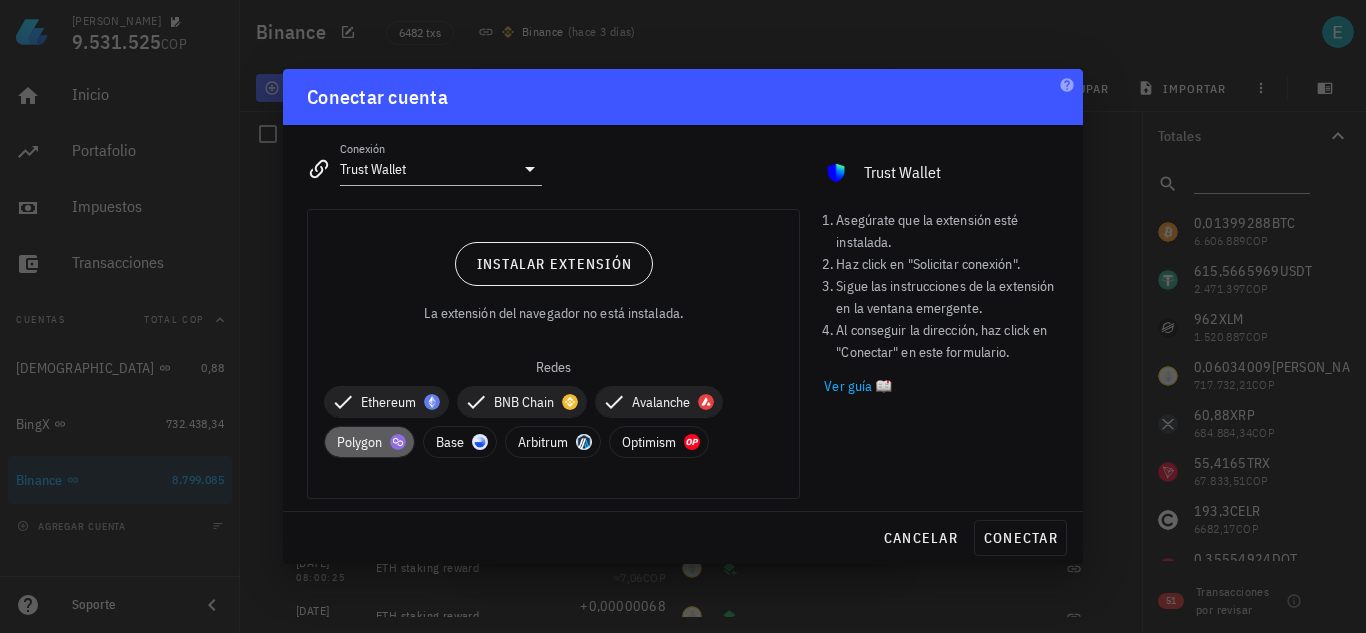 click on "Polygon" at bounding box center [369, 442] 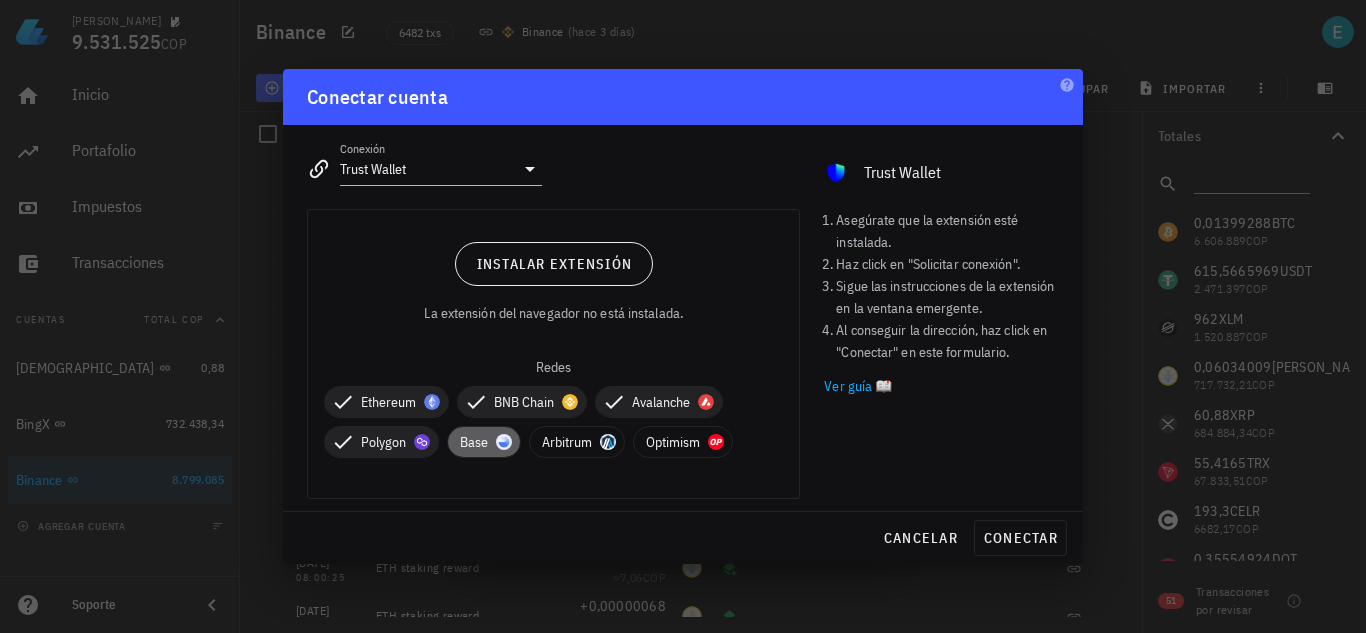 click on "Base" at bounding box center [484, 442] 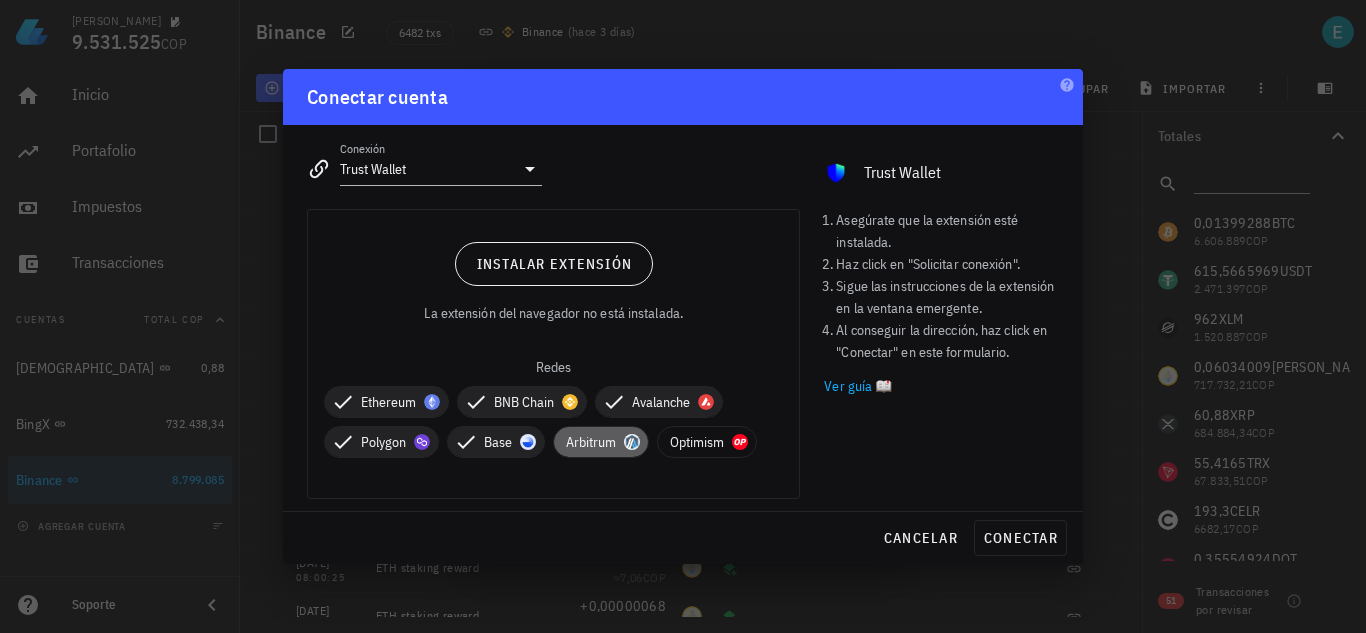 click on "Arbitrum" at bounding box center (601, 442) 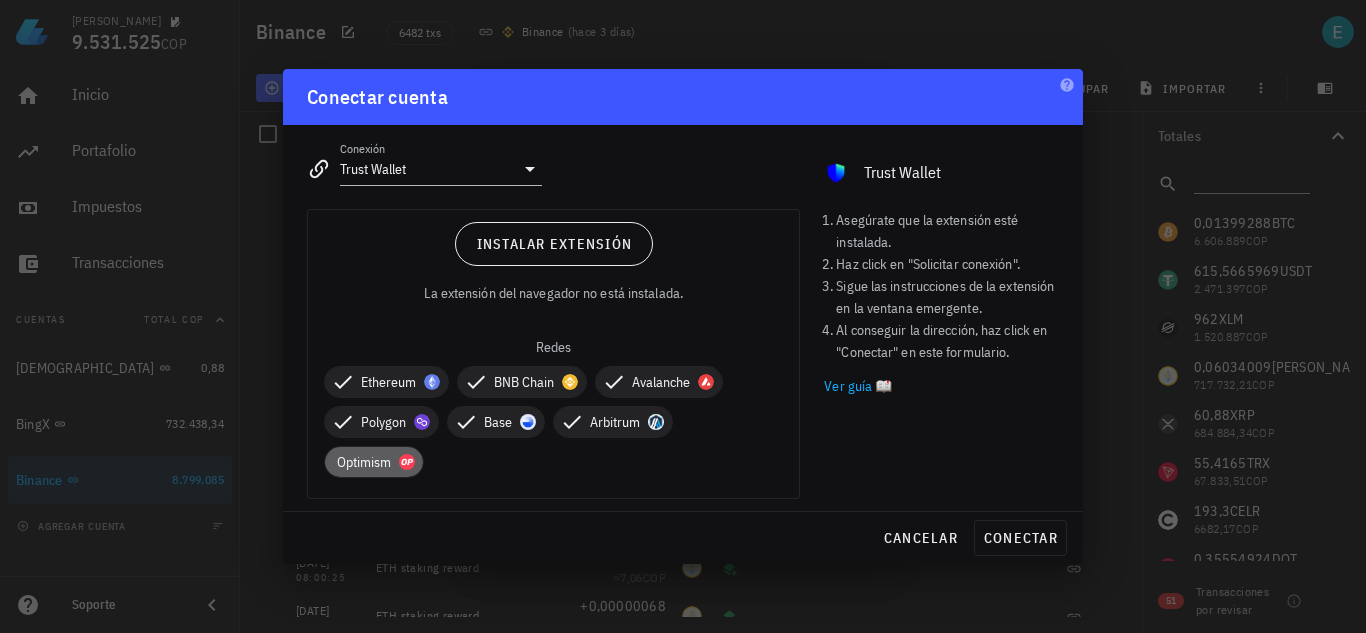 click on "Optimism" at bounding box center [374, 462] 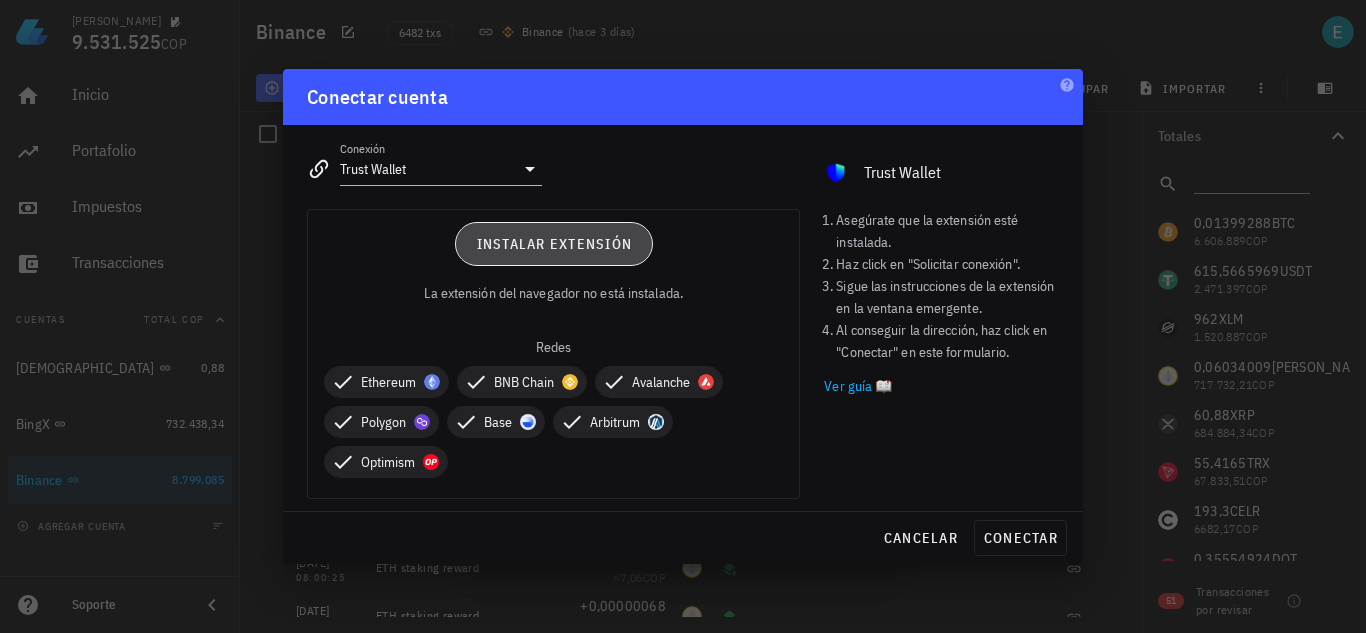 click on "Instalar extensión" at bounding box center (553, 244) 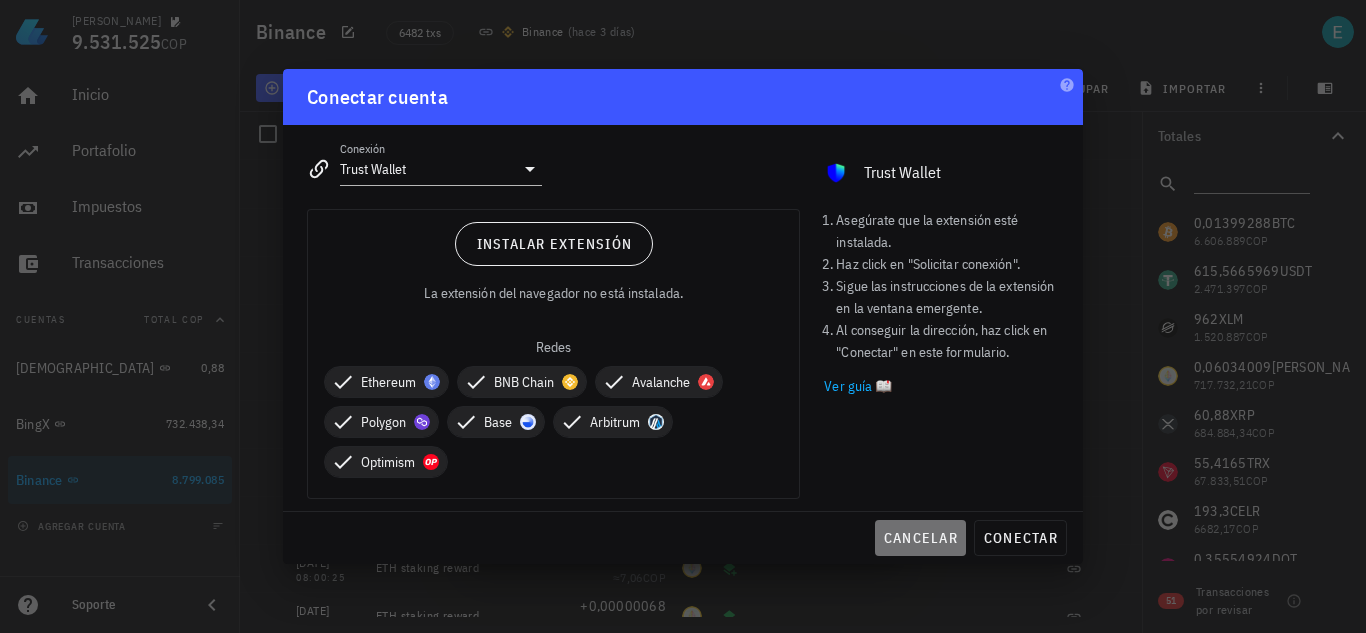 click on "cancelar" at bounding box center (920, 538) 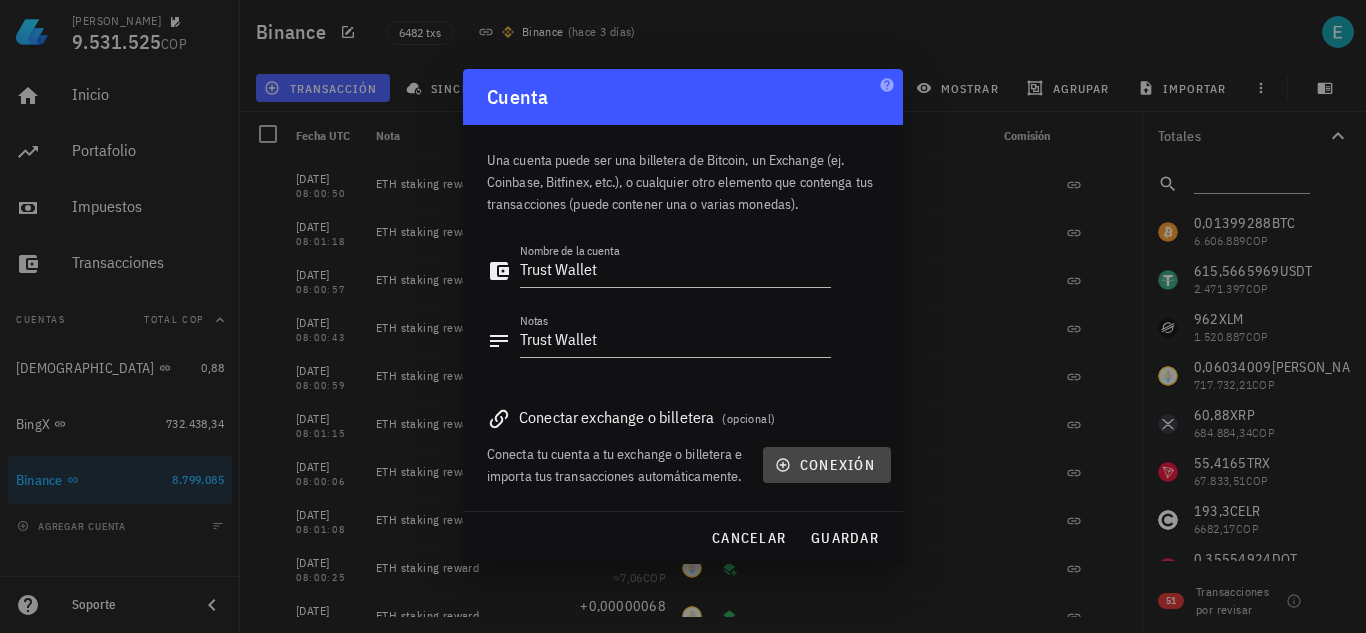 click on "conexión" at bounding box center (827, 465) 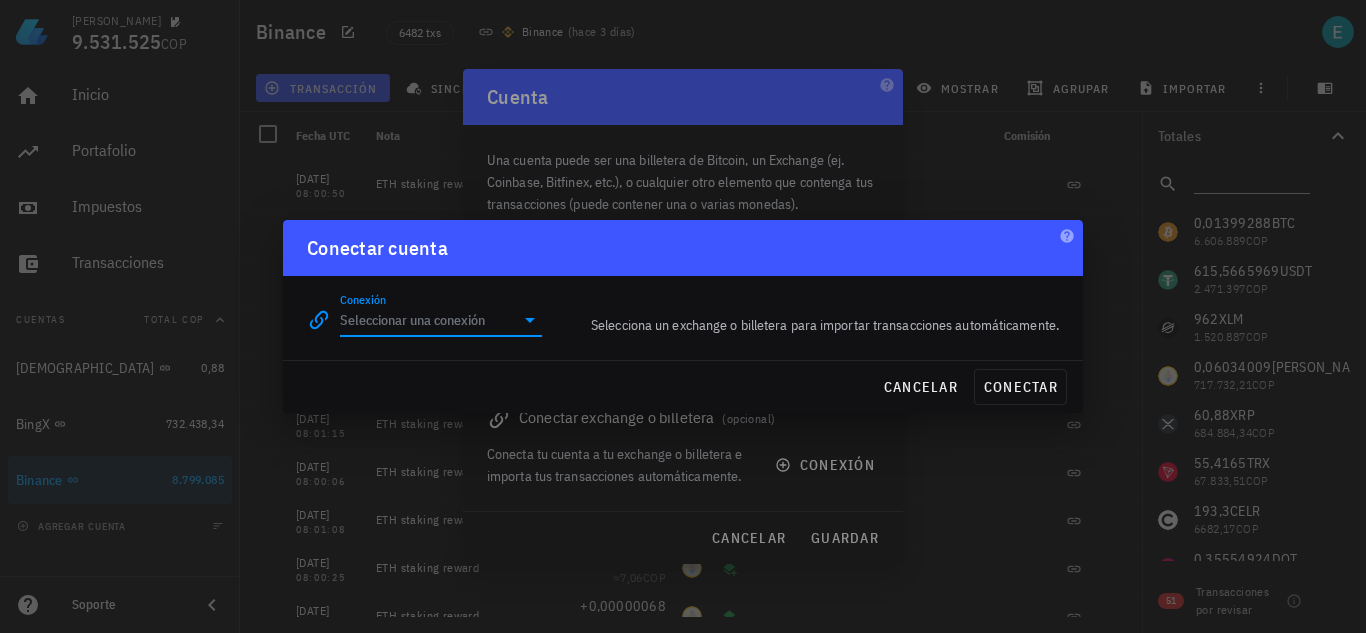 click on "Conexión" at bounding box center [427, 320] 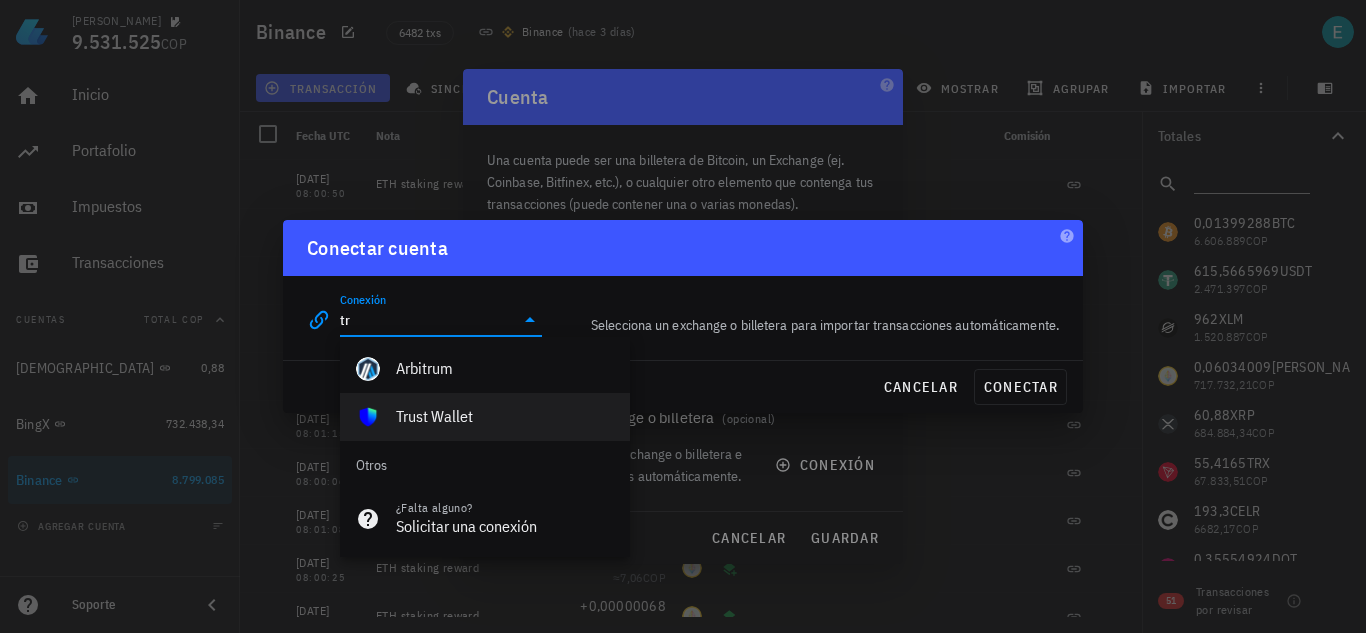 click on "Trust Wallet" at bounding box center (505, 416) 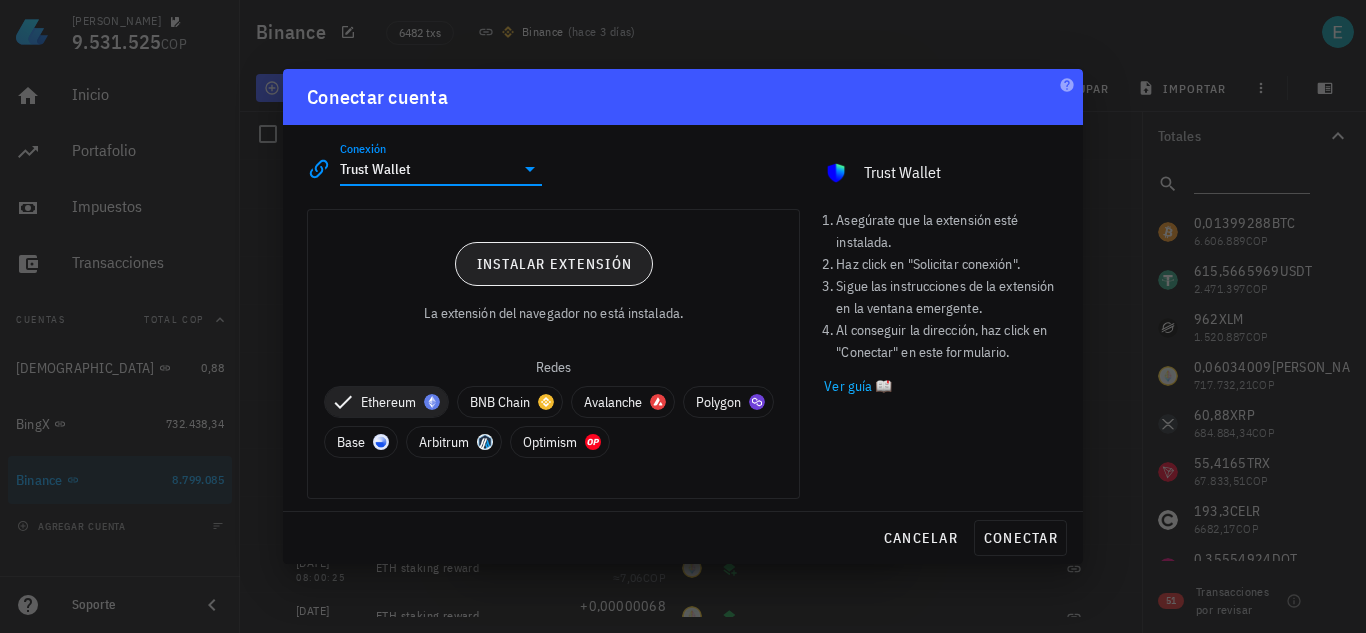 type on "Trust Wallet" 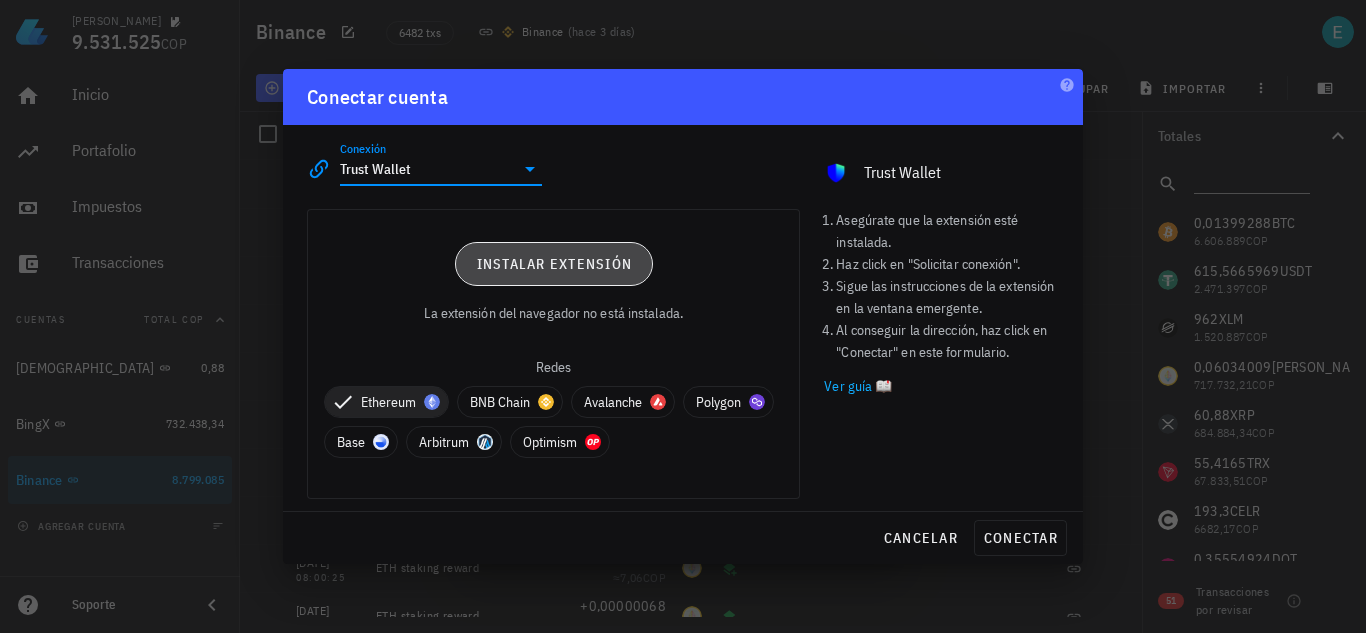 click on "Instalar extensión" at bounding box center [553, 264] 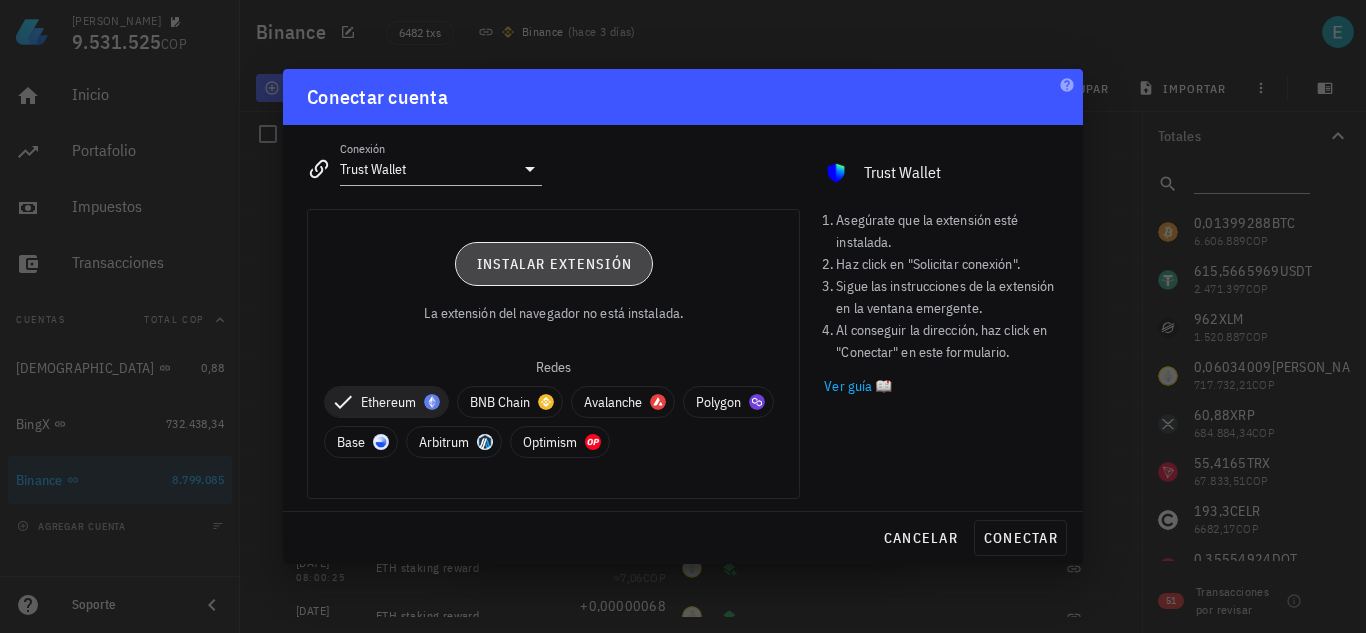 click on "Instalar extensión" at bounding box center (553, 264) 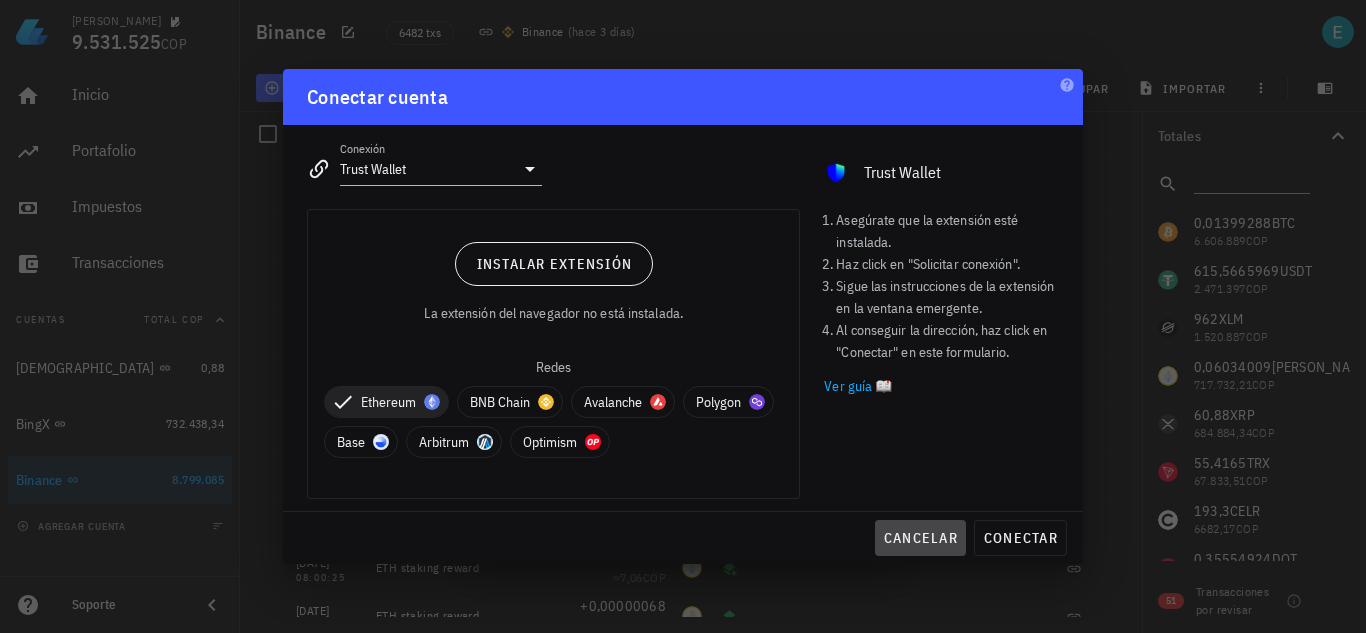 click on "cancelar" at bounding box center [920, 538] 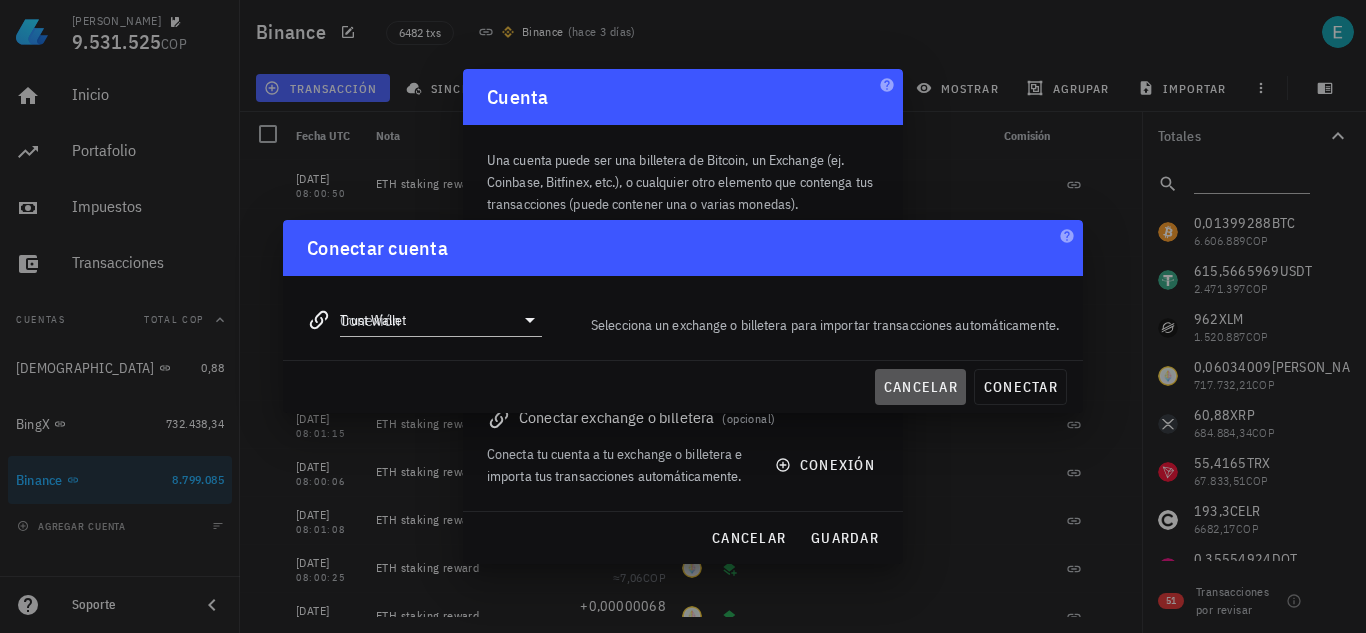 type 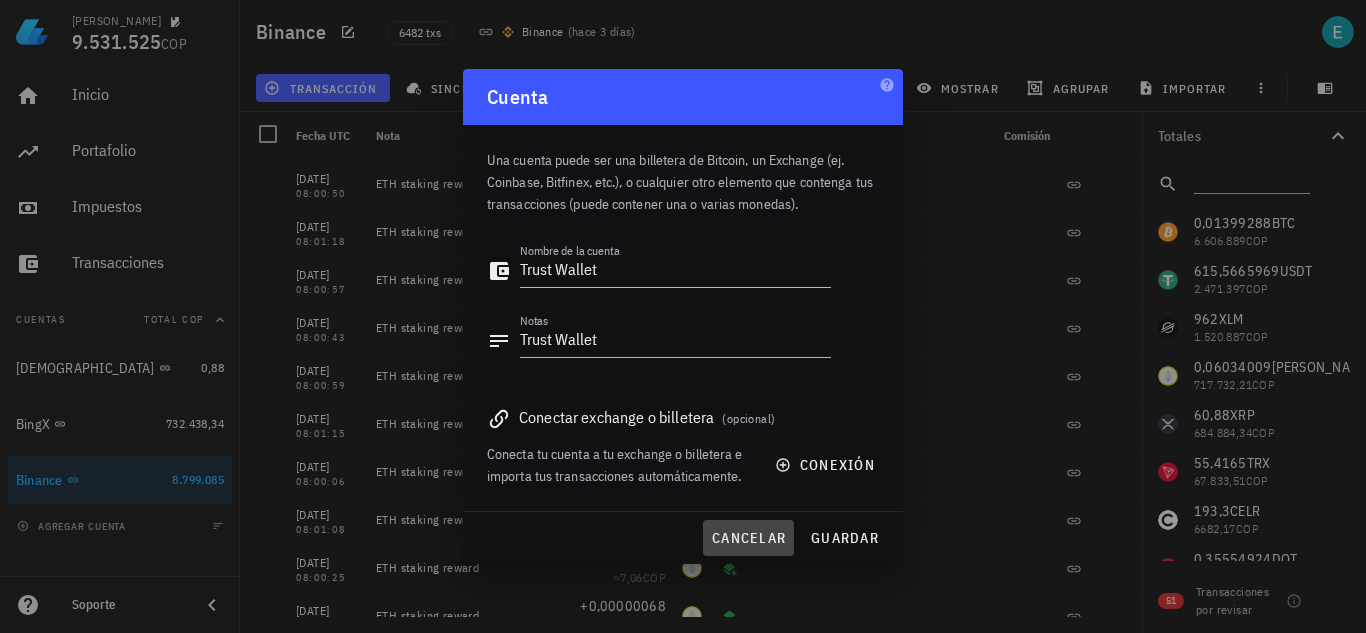 click on "cancelar" at bounding box center [748, 538] 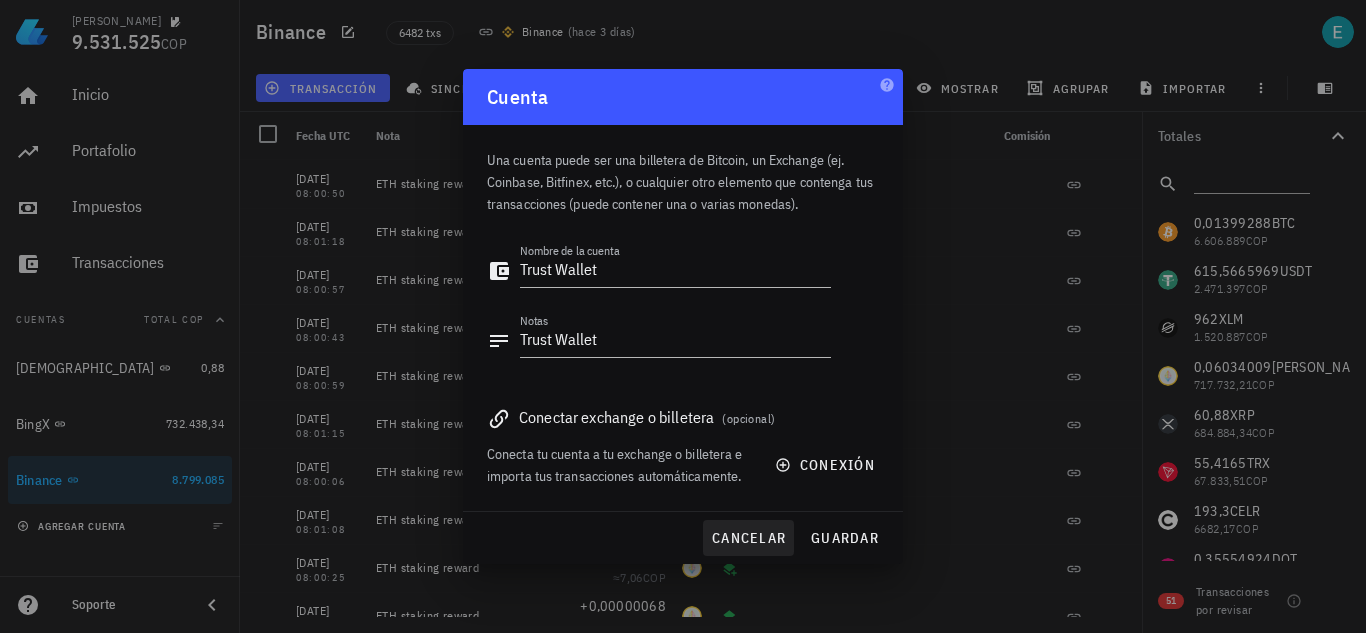 type 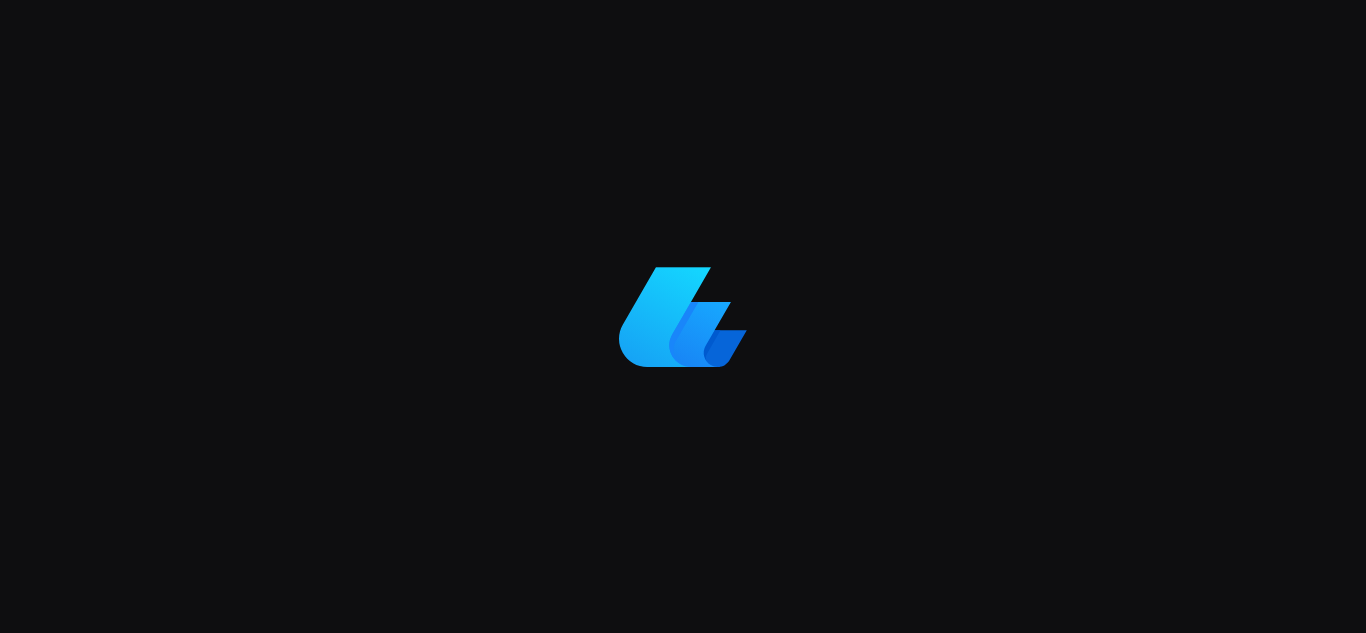 scroll, scrollTop: 0, scrollLeft: 0, axis: both 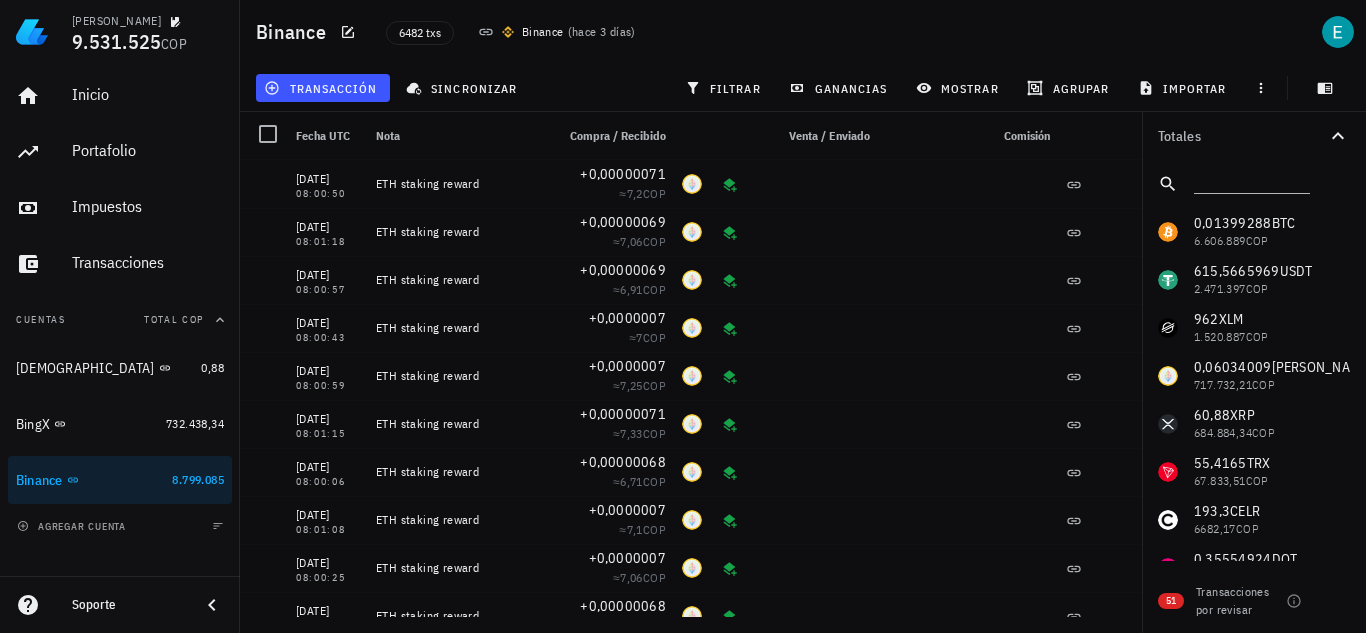click on "agregar cuenta" at bounding box center [120, 526] 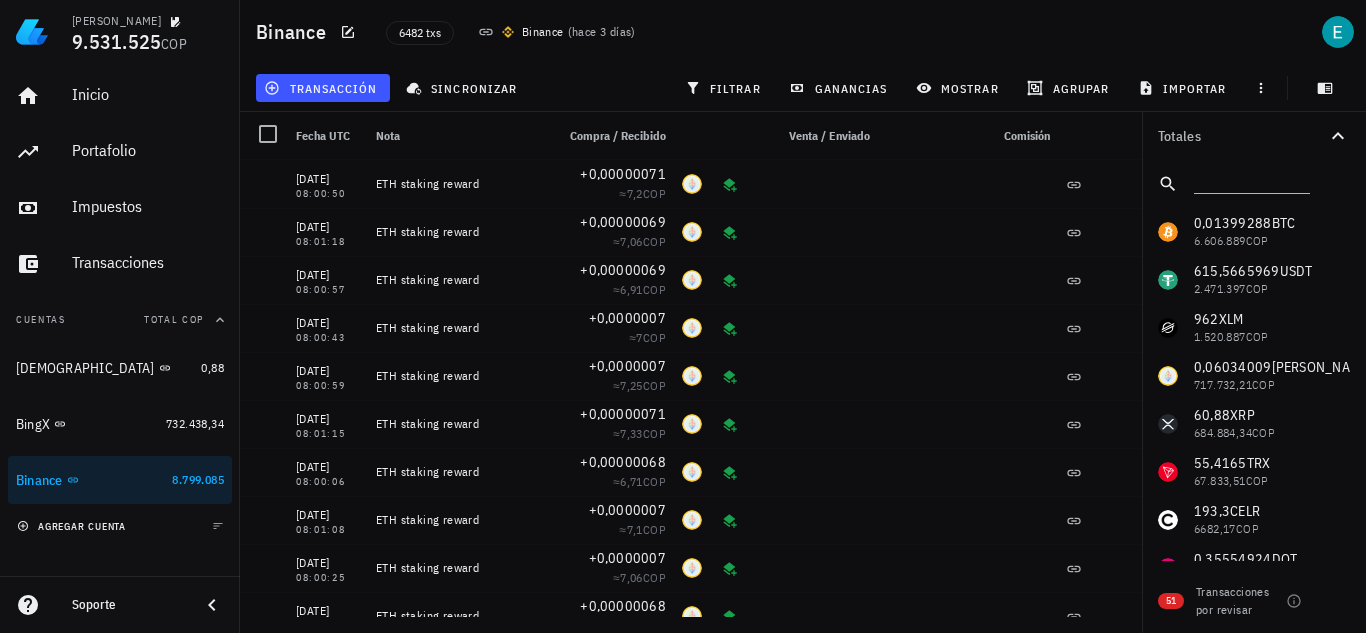 click on "agregar cuenta" at bounding box center (73, 526) 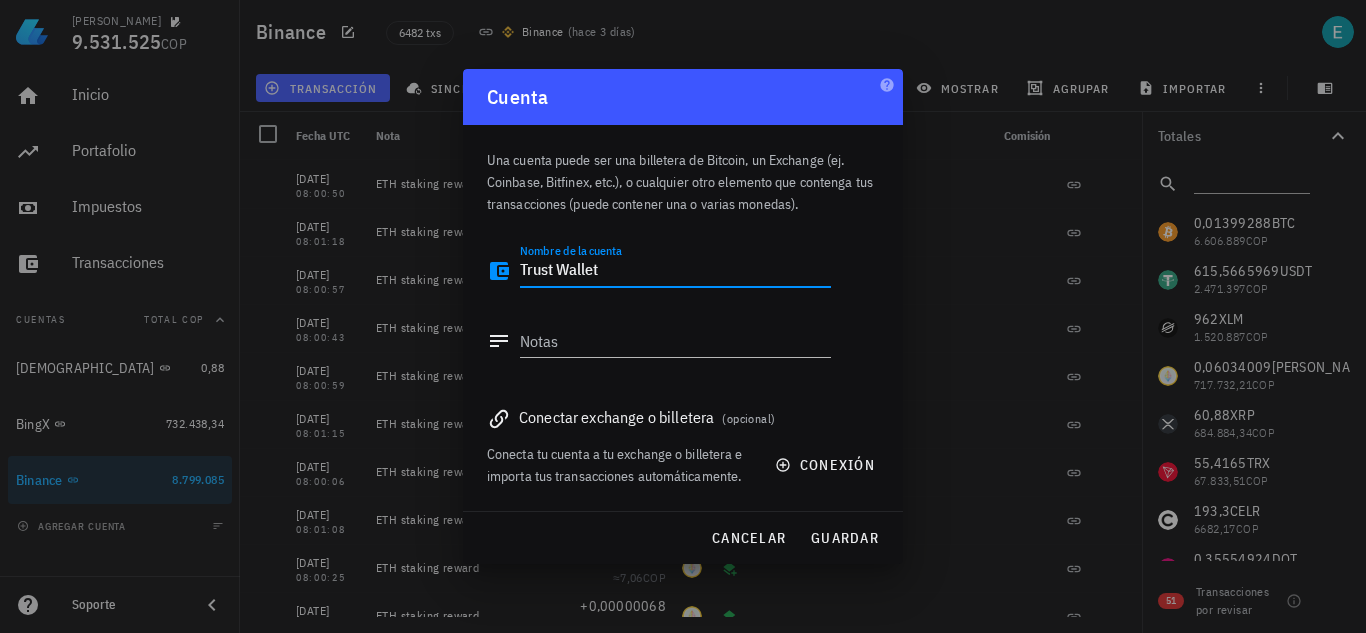 drag, startPoint x: 621, startPoint y: 271, endPoint x: 375, endPoint y: 277, distance: 246.07317 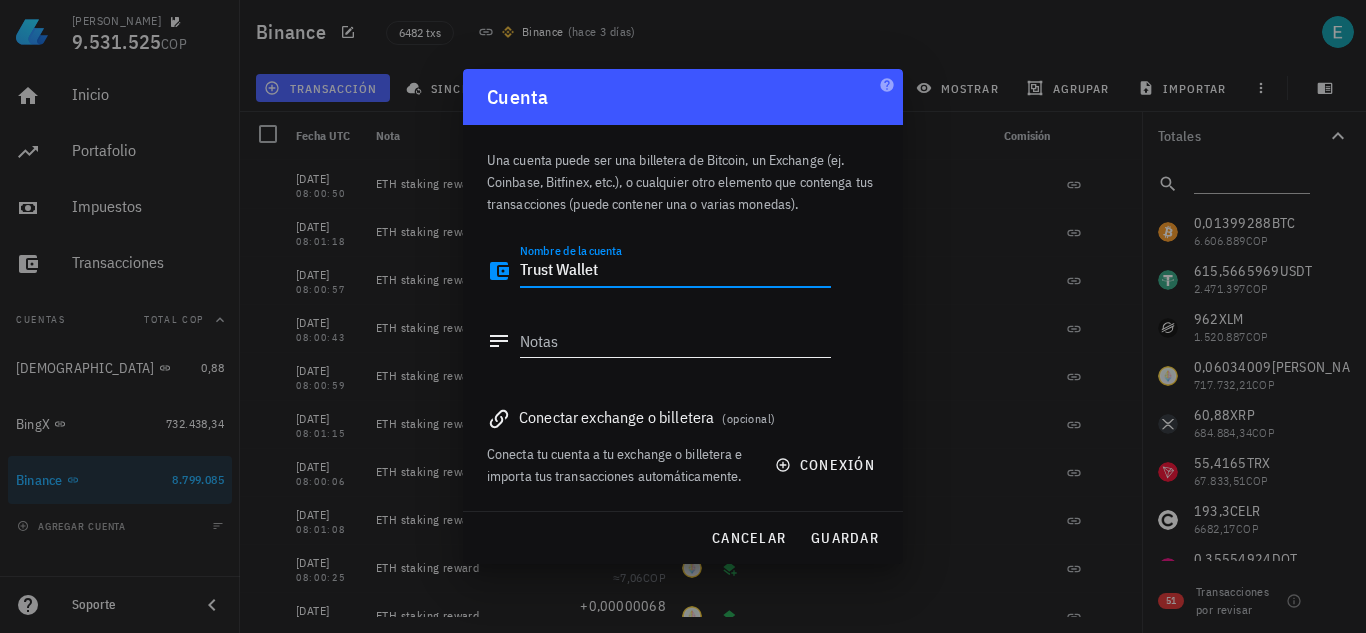 type on "Trust Wallet" 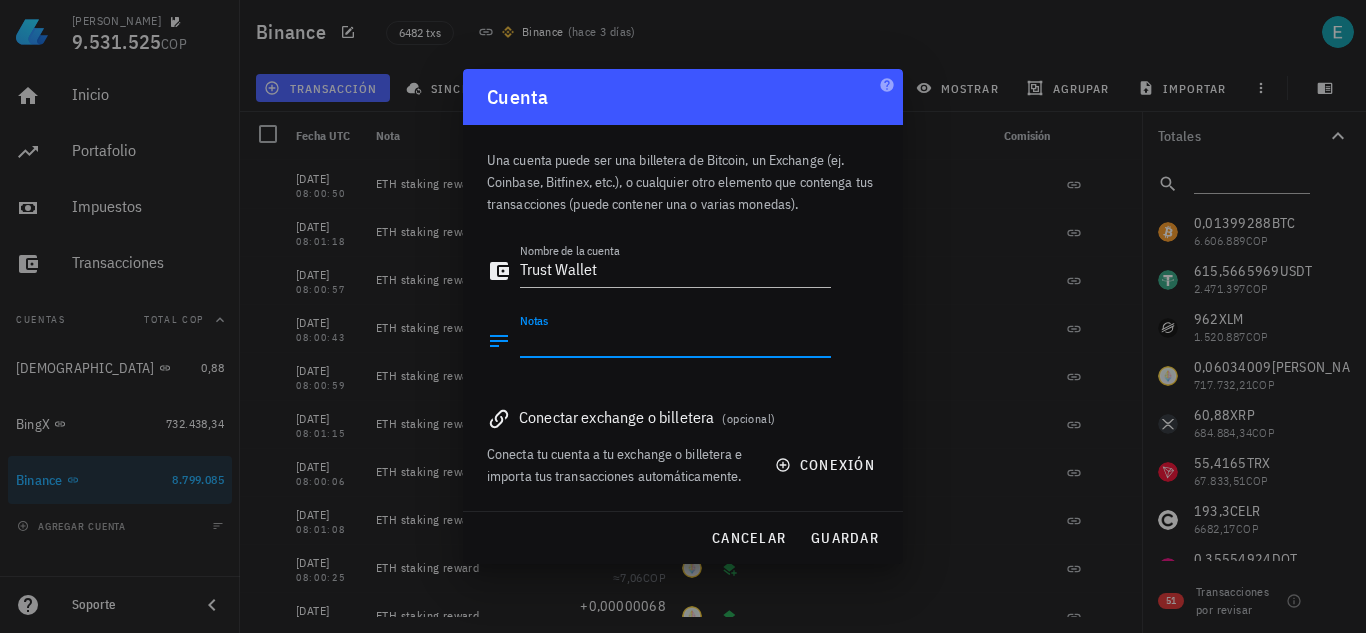 click on "Notas" at bounding box center [675, 341] 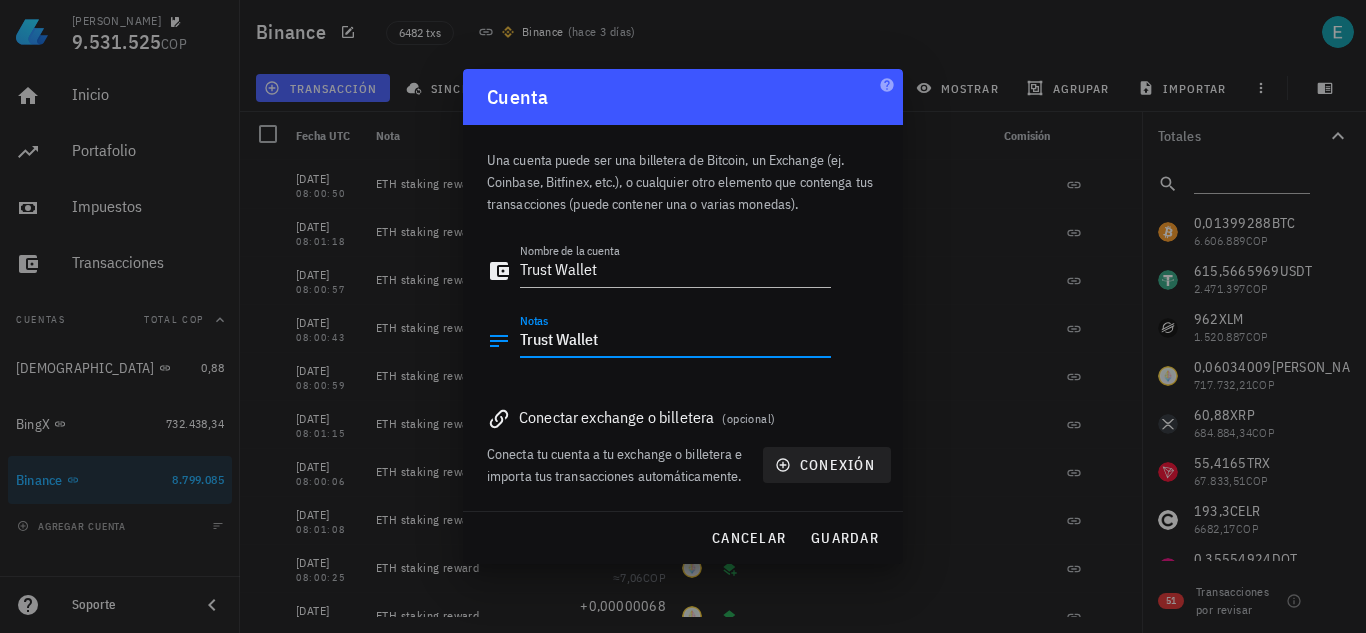 type on "Trust Wallet" 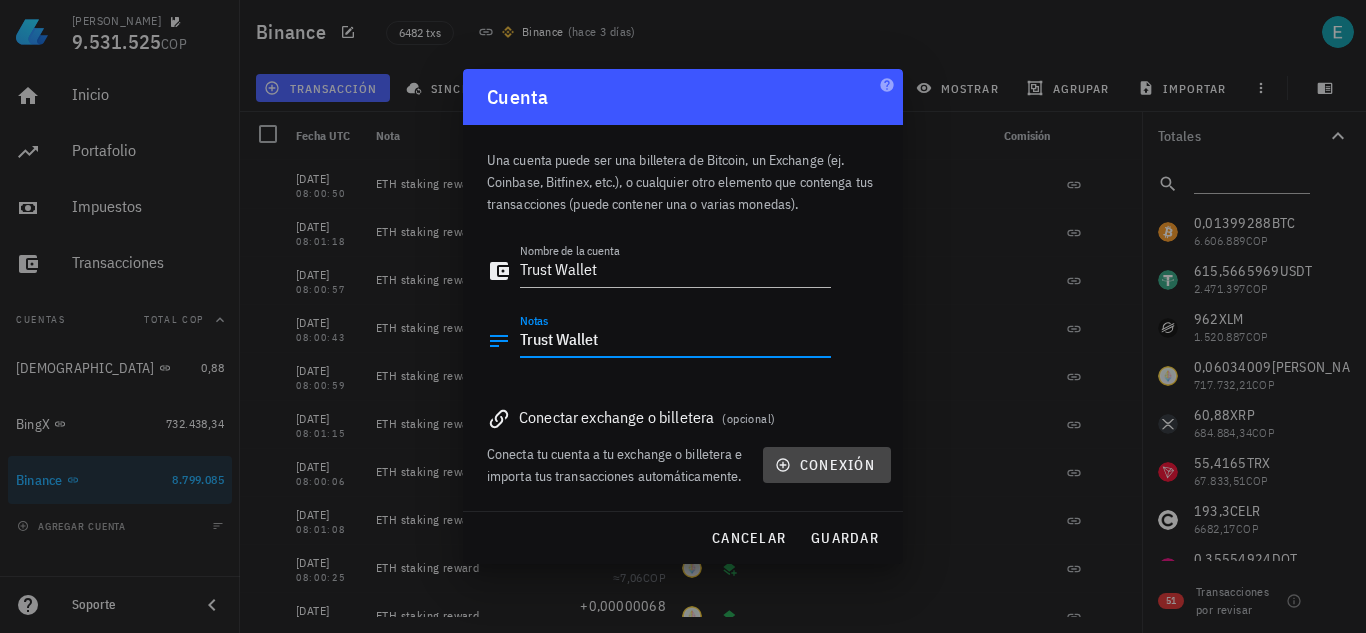 click on "conexión" at bounding box center (827, 465) 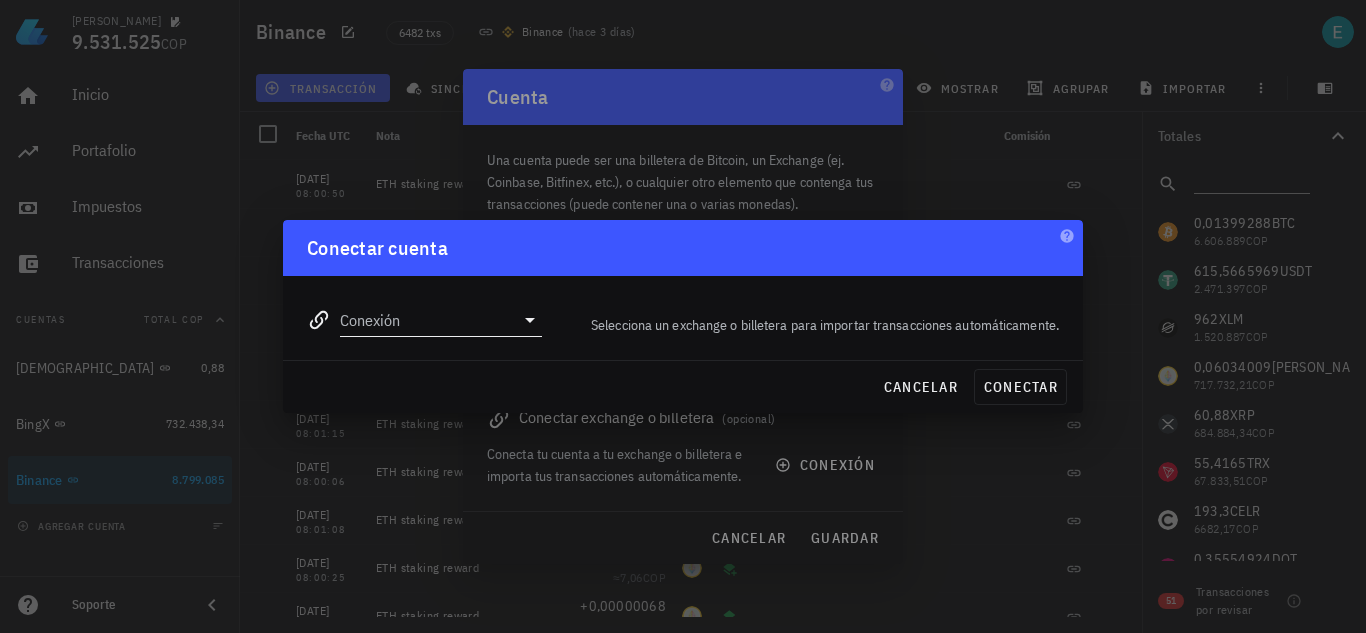 click 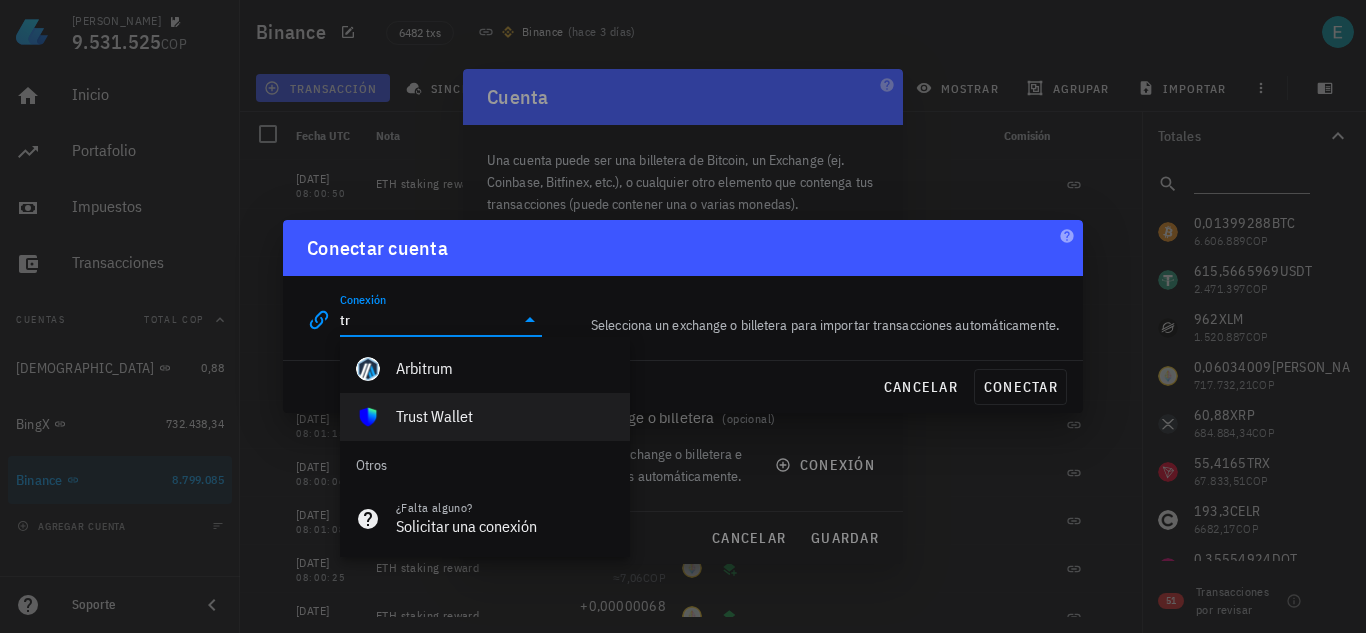 click on "Trust Wallet" at bounding box center (505, 416) 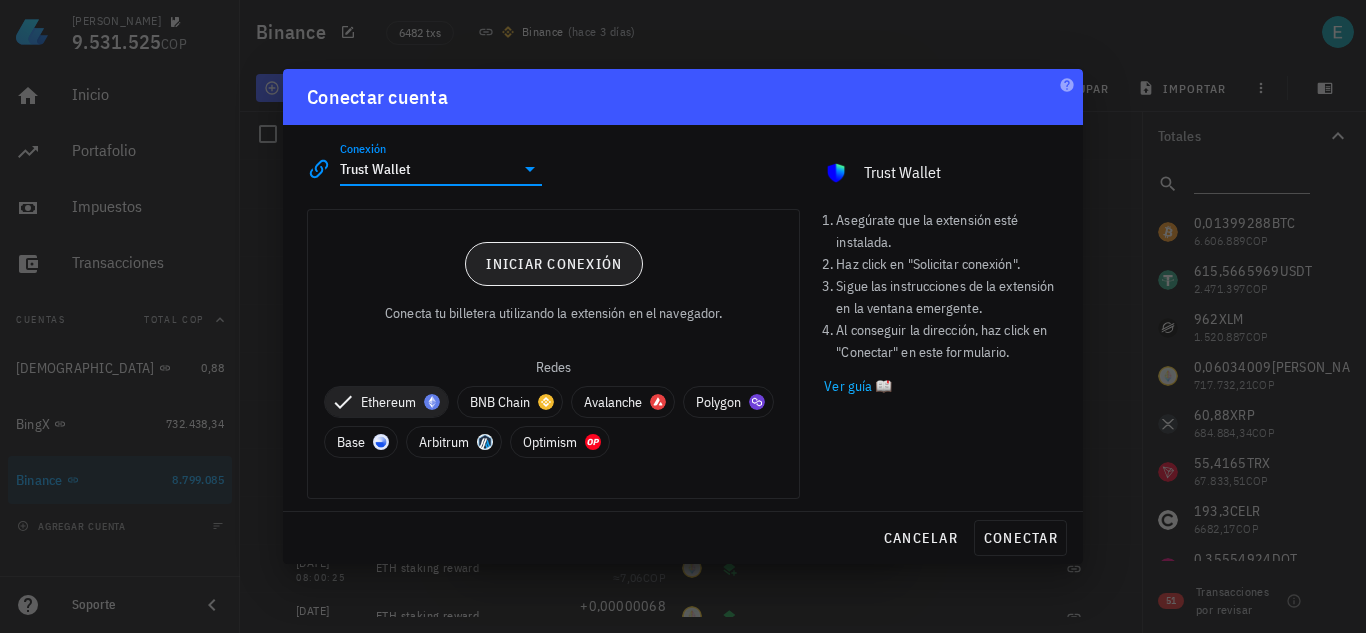 type on "Trust Wallet" 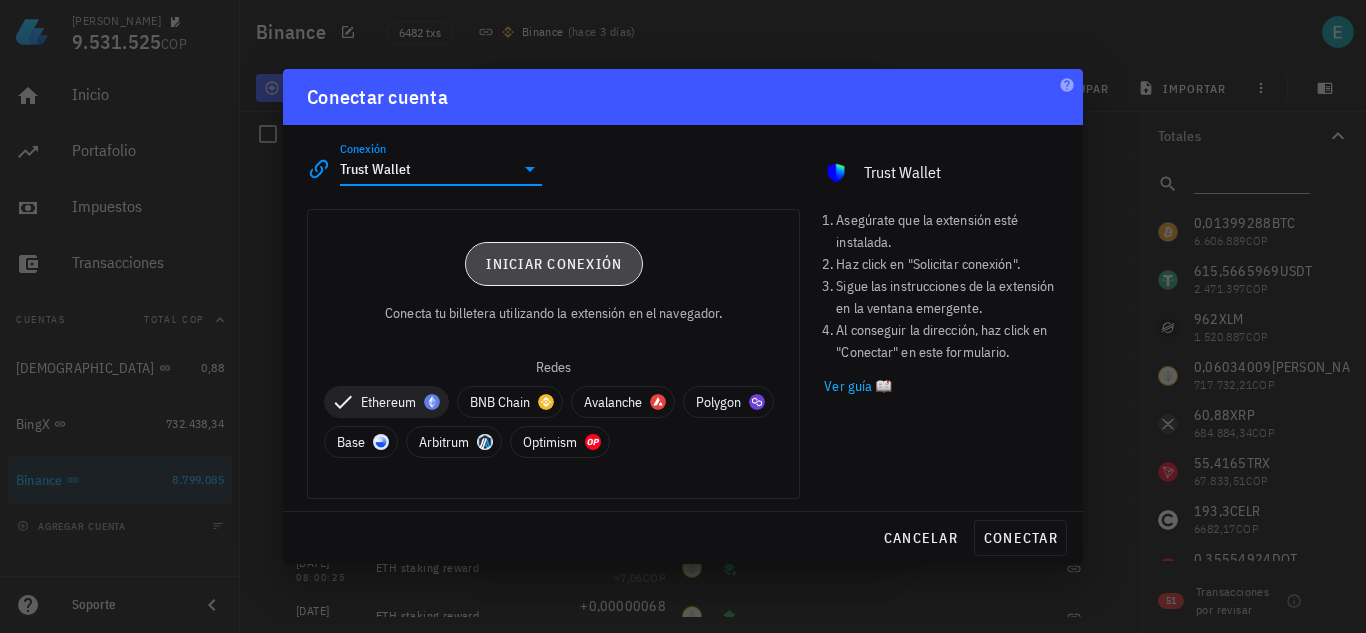 click on "Iniciar conexión" at bounding box center (554, 264) 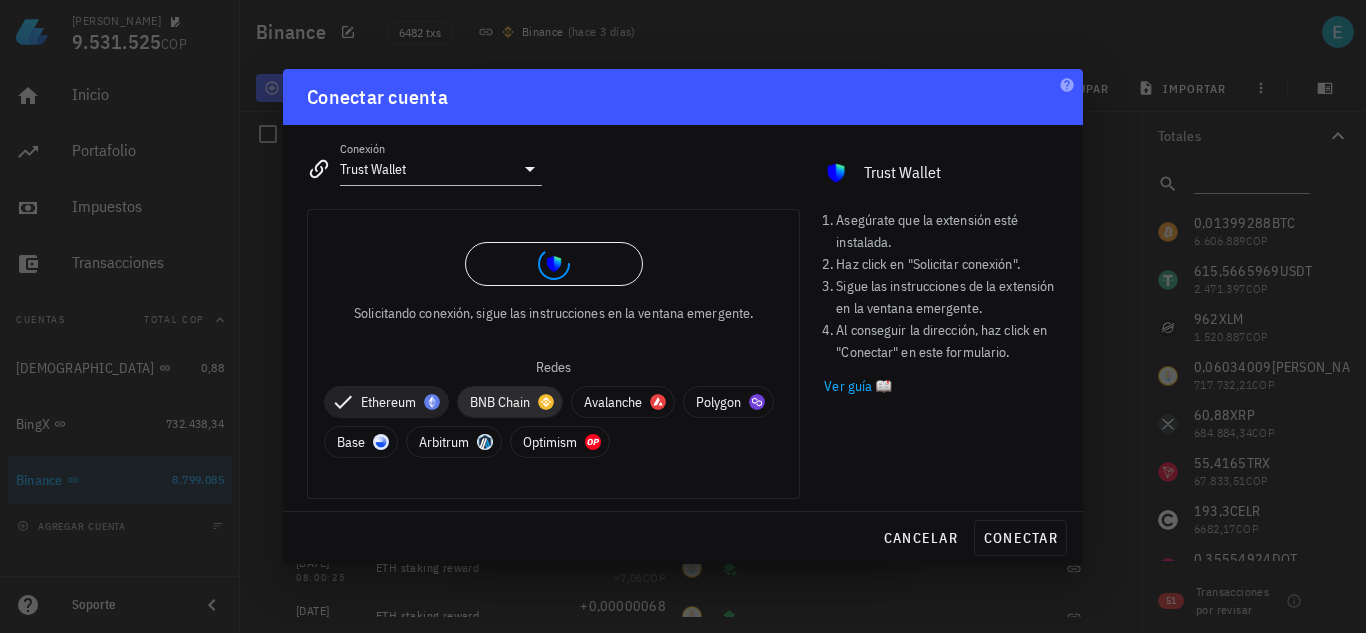 click on "BNB Chain" at bounding box center (510, 402) 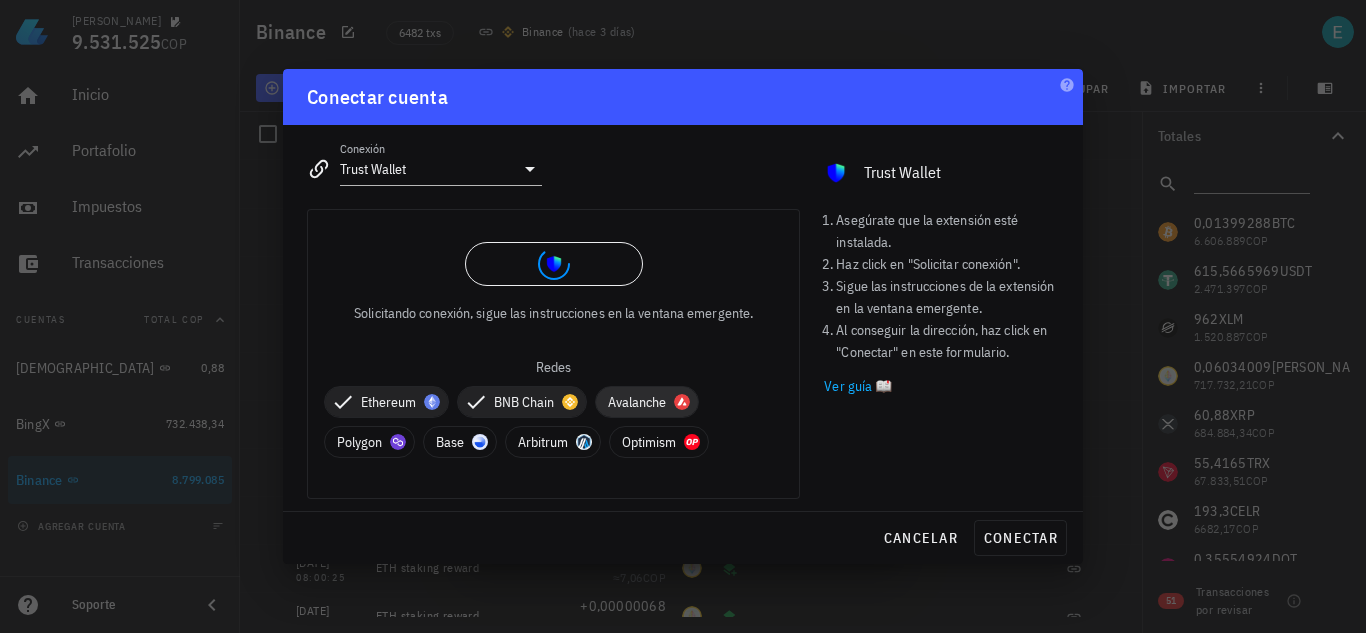 click on "Avalanche" at bounding box center (647, 402) 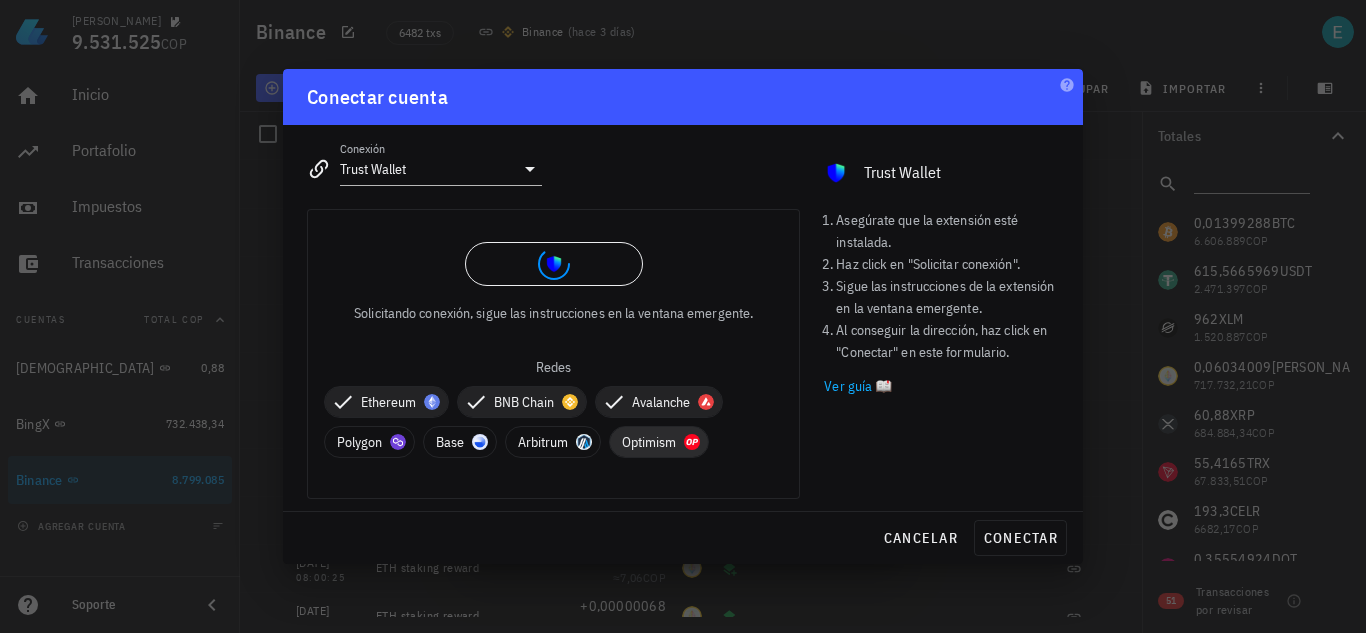 click on "Optimism" at bounding box center (659, 442) 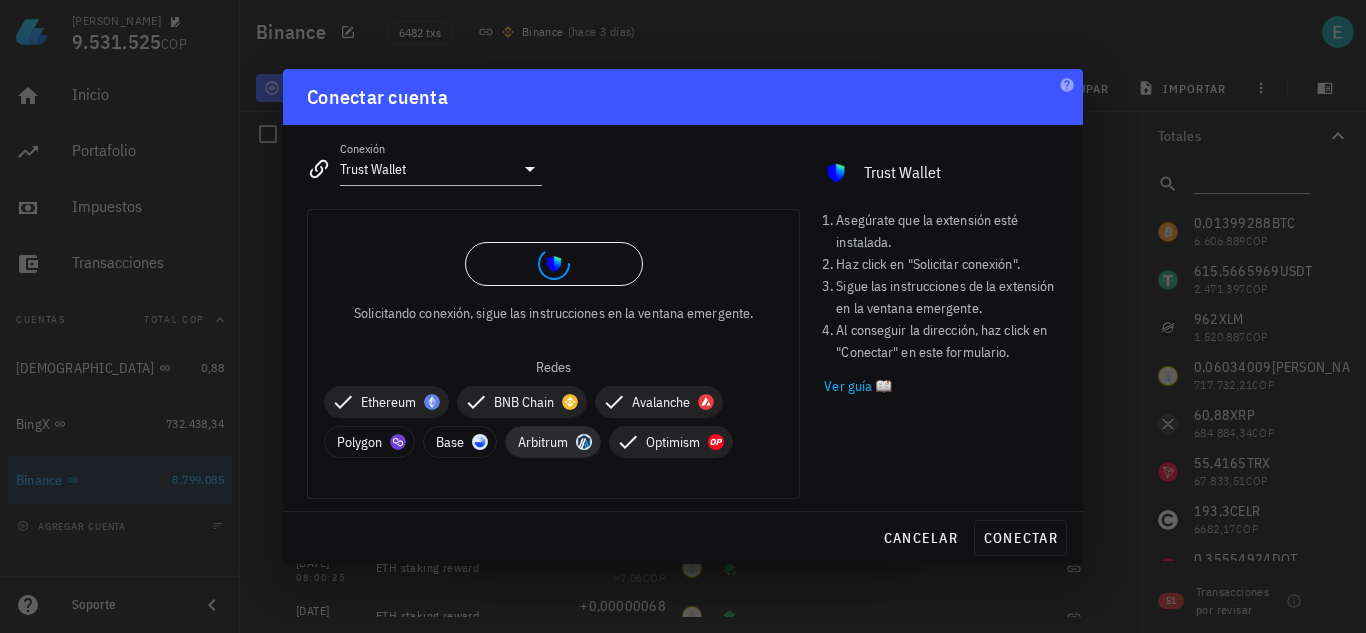 click at bounding box center [584, 442] 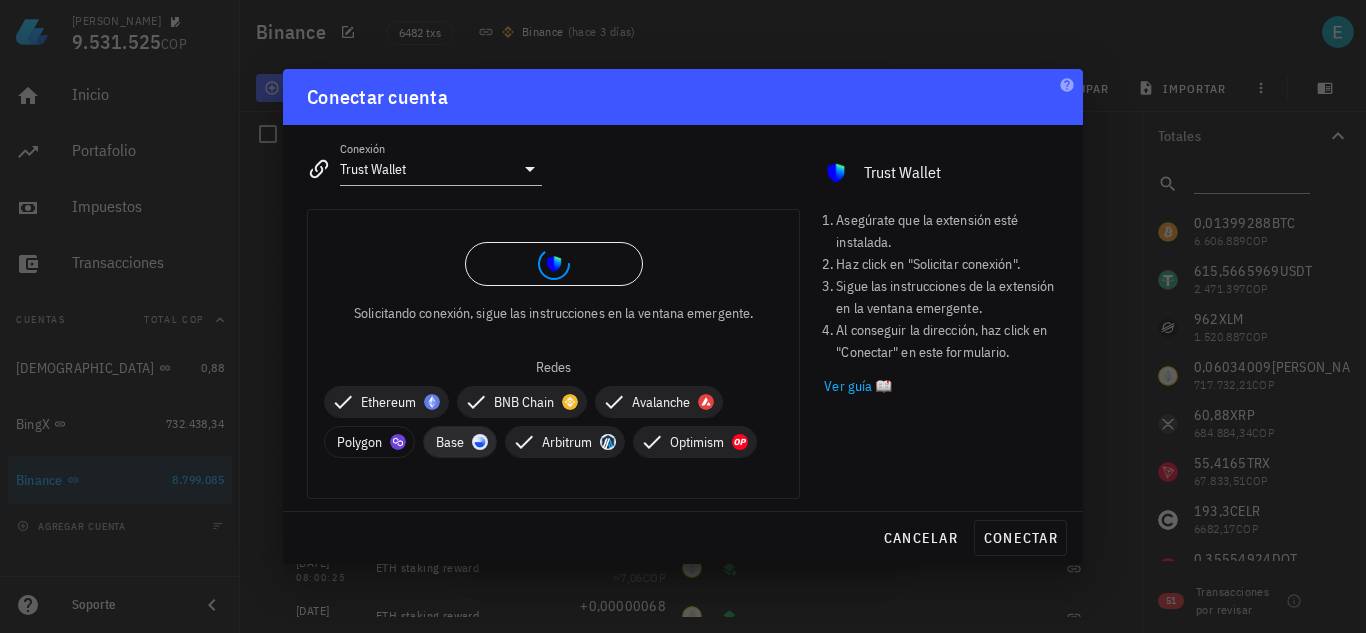 click on "Base" at bounding box center [460, 442] 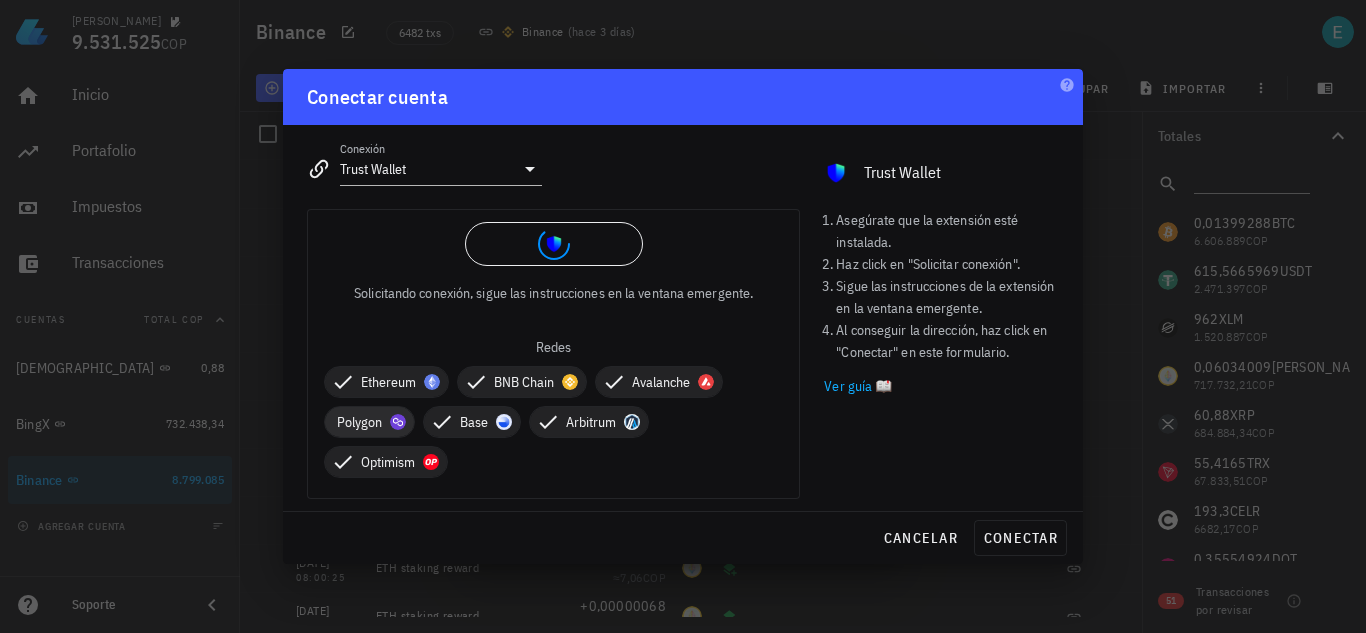 click on "Polygon" at bounding box center (369, 422) 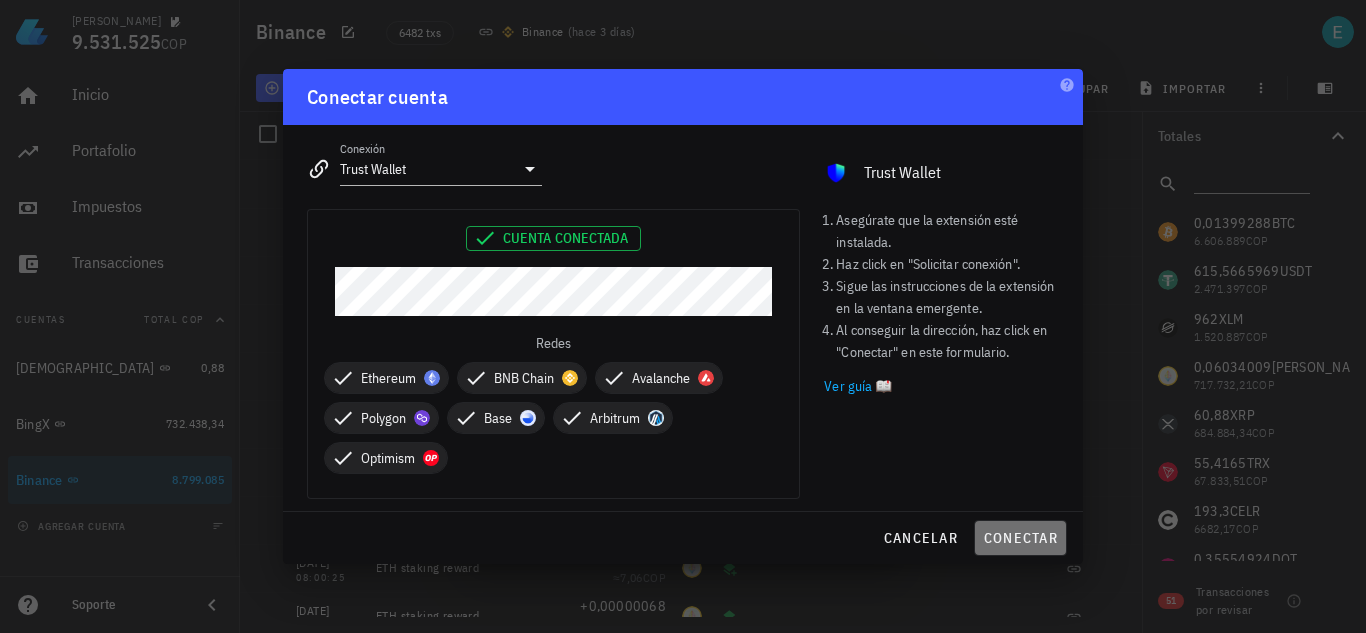 click on "conectar" at bounding box center [1020, 538] 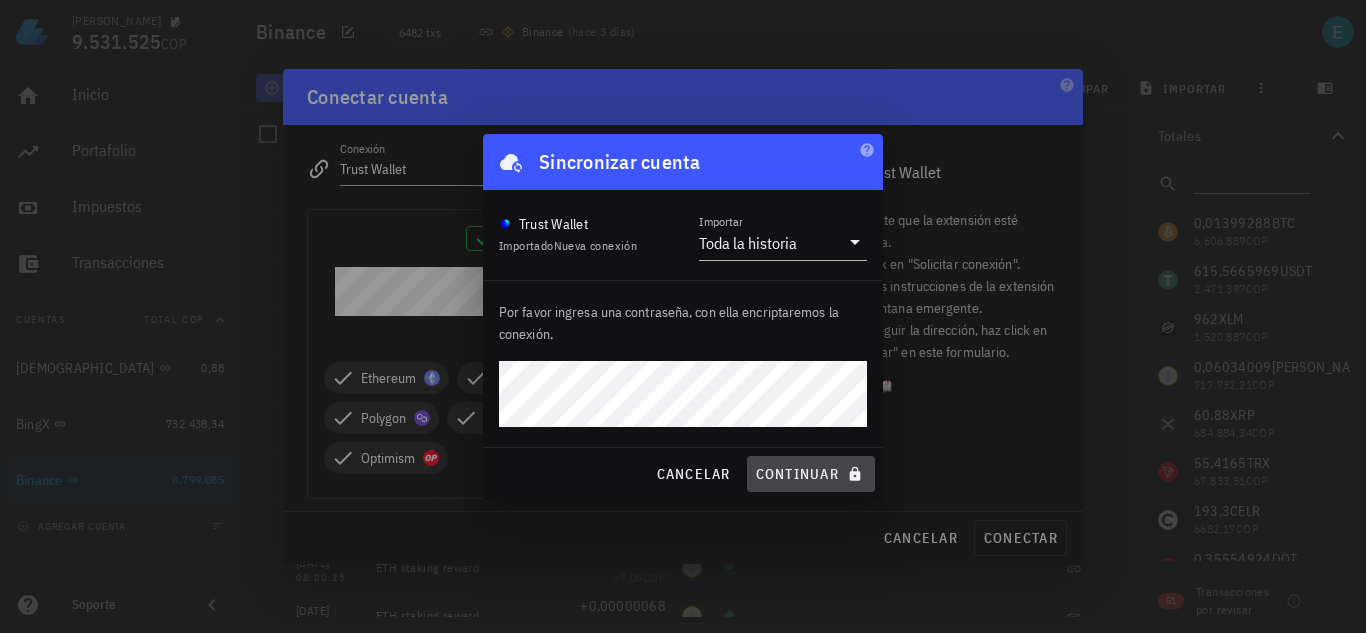 click on "continuar" at bounding box center (811, 474) 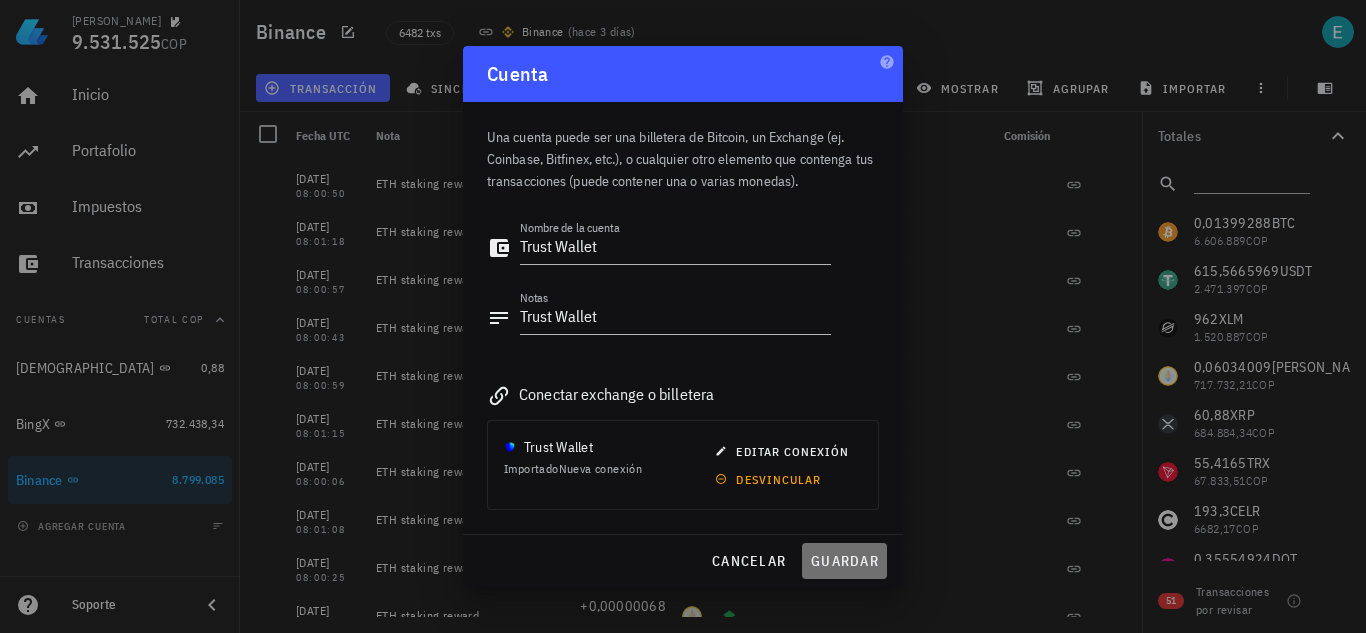 click on "guardar" at bounding box center [844, 561] 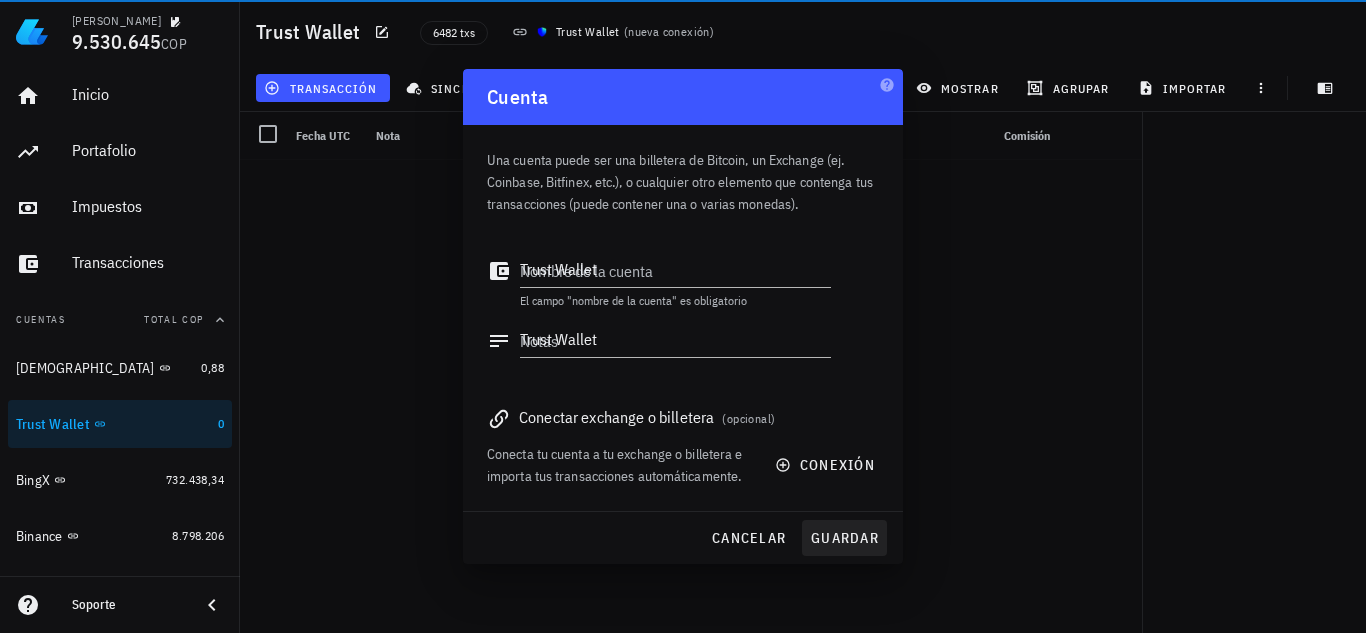 type 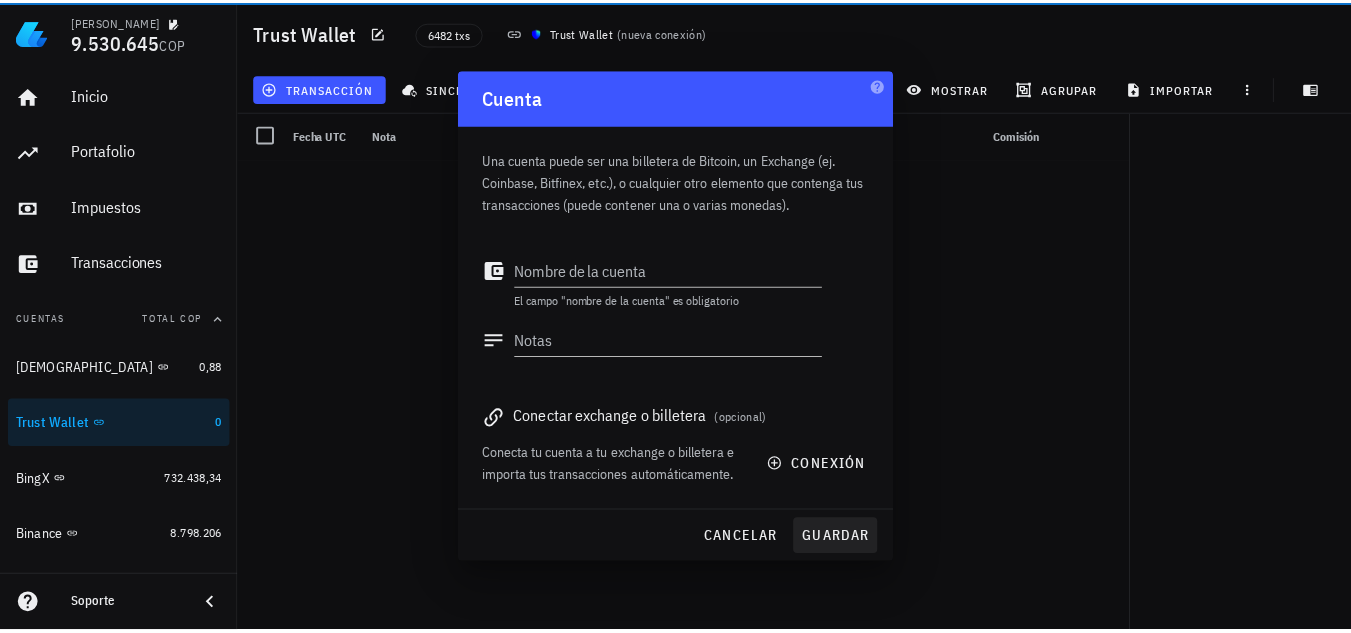 scroll, scrollTop: 16, scrollLeft: 0, axis: vertical 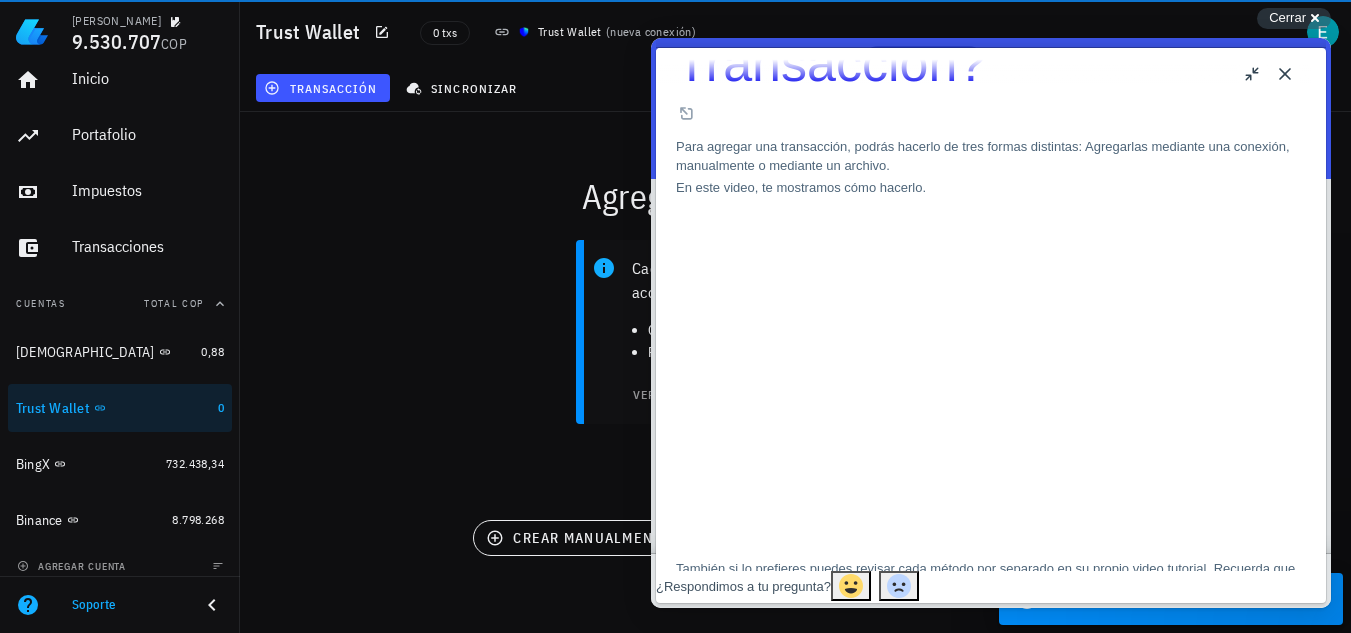click on "Close" at bounding box center (1285, 74) 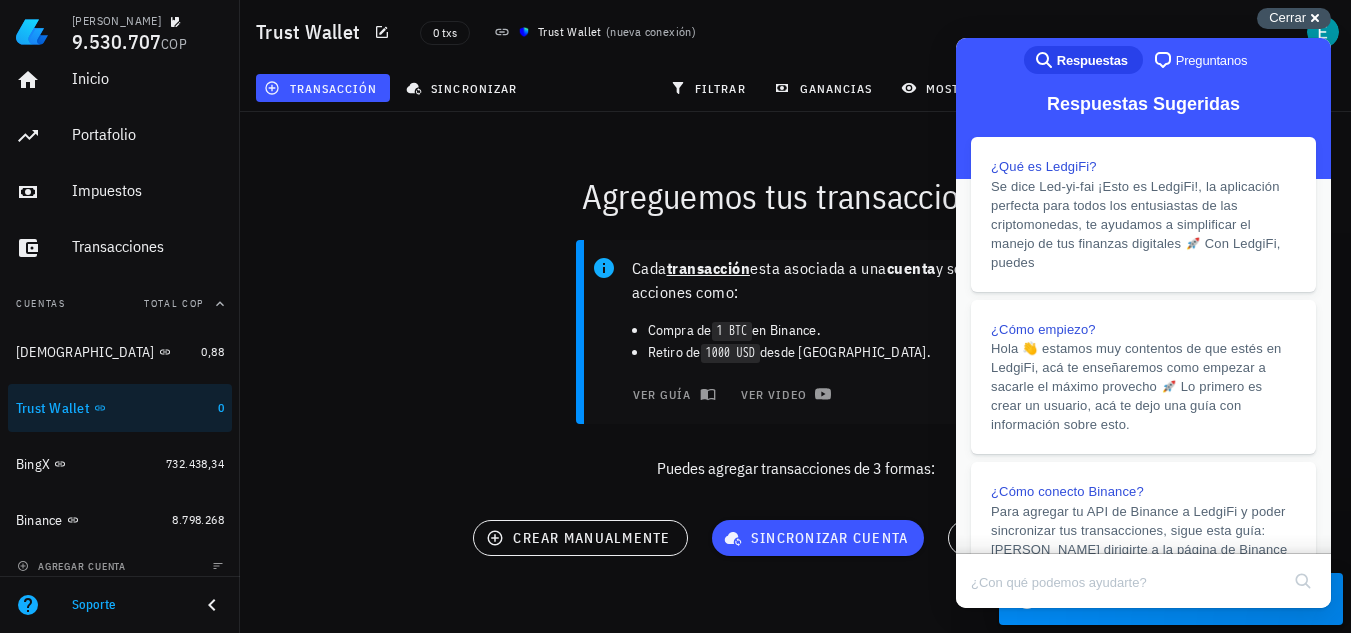 click on "Cerrar" at bounding box center [1287, 17] 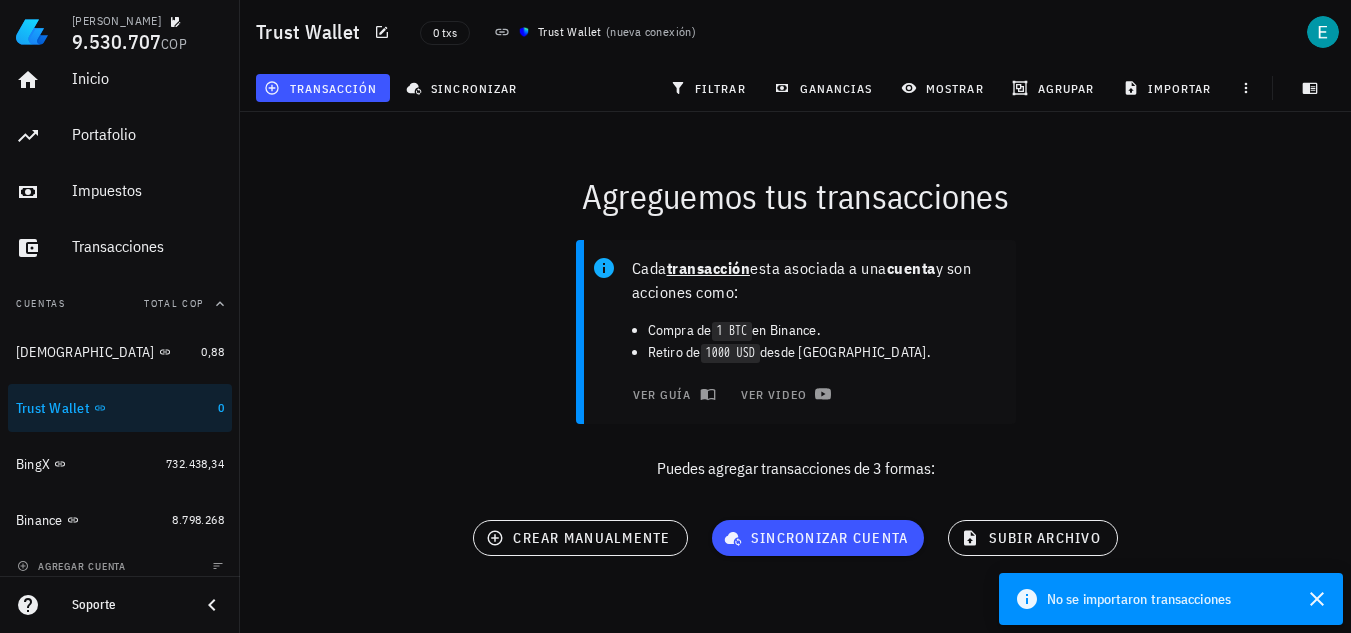scroll, scrollTop: 8, scrollLeft: 0, axis: vertical 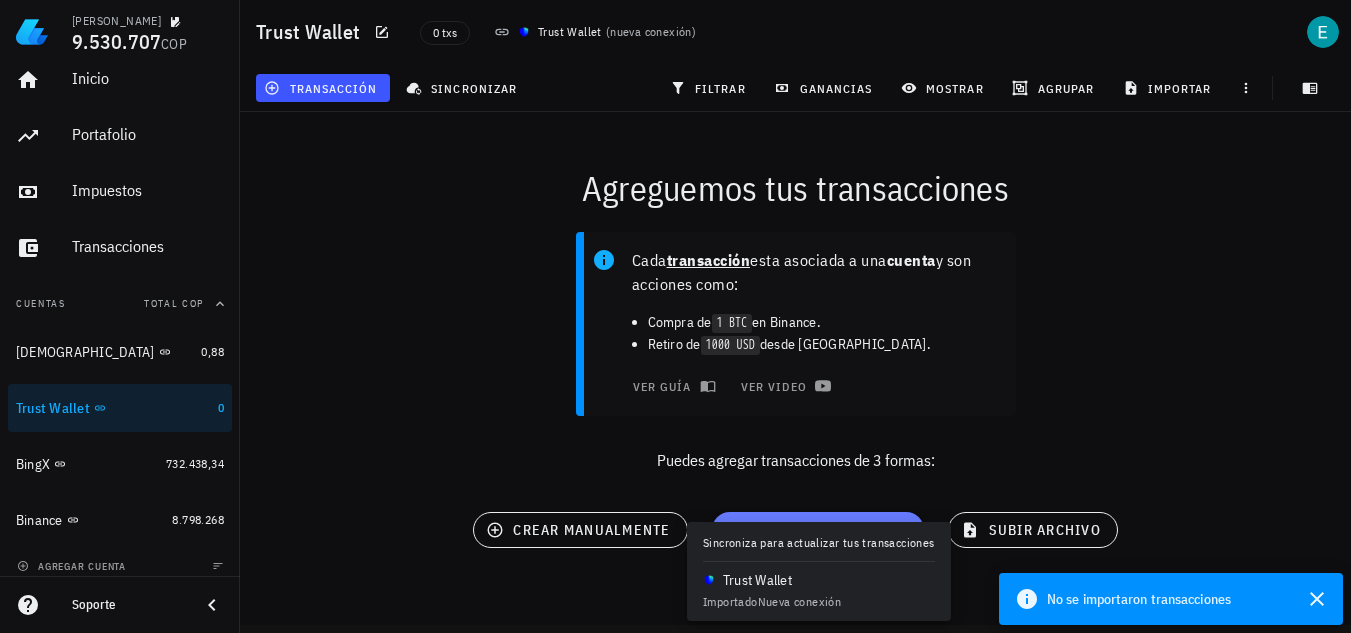 click on "sincronizar cuenta" at bounding box center (818, 530) 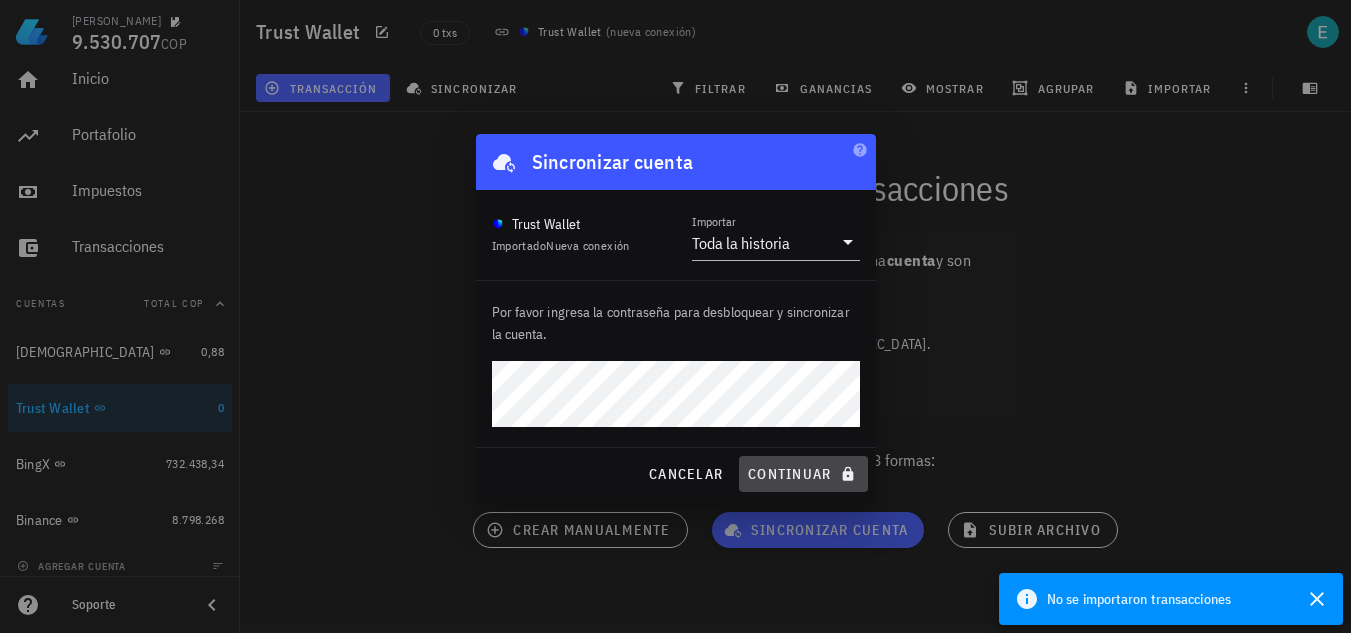 click on "continuar" at bounding box center (803, 474) 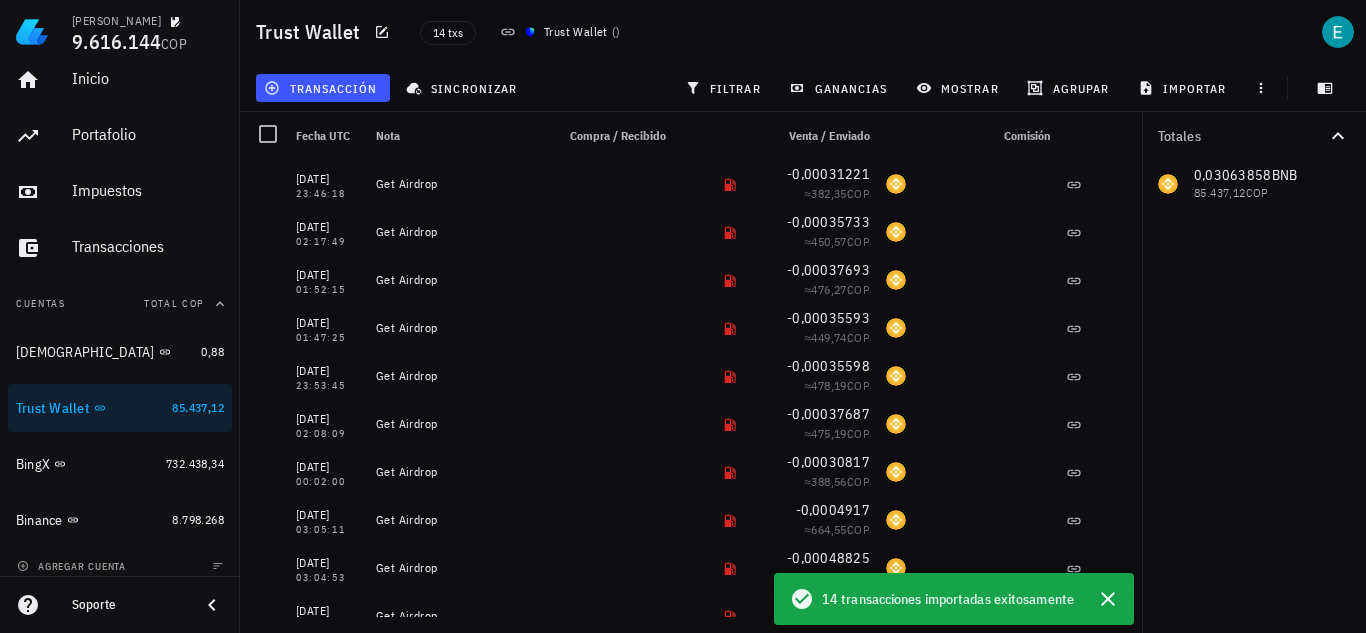 scroll, scrollTop: 28, scrollLeft: 0, axis: vertical 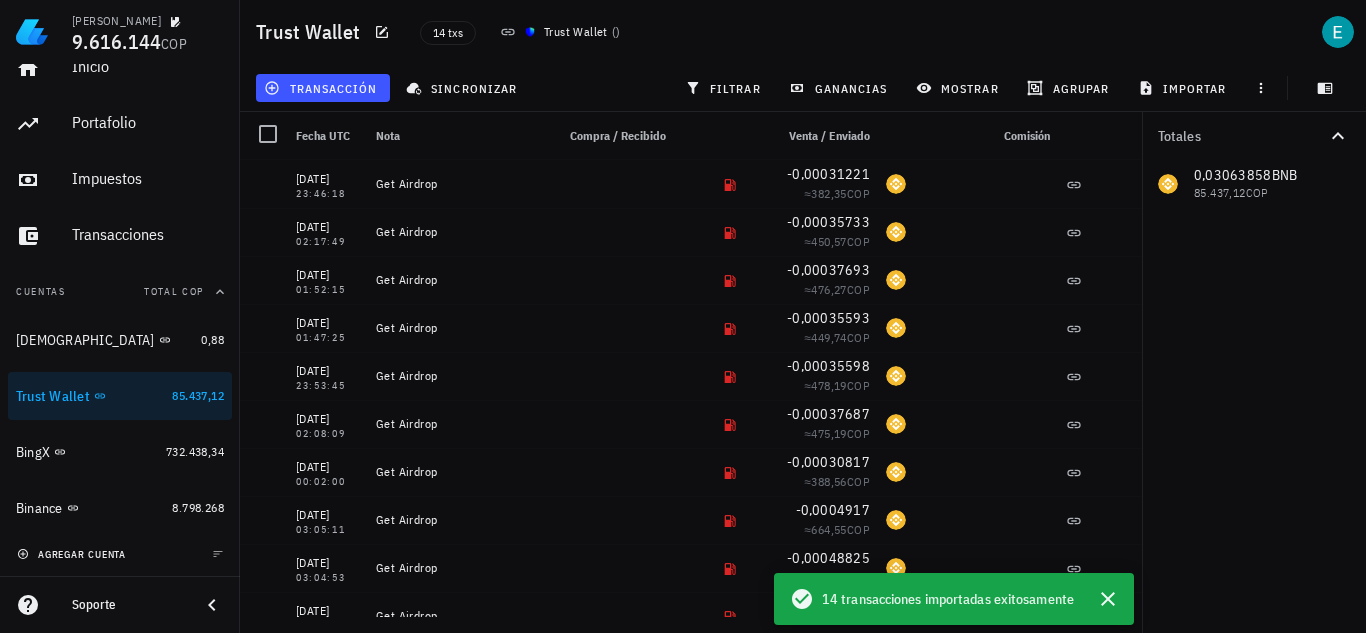 click on "agregar cuenta" at bounding box center [73, 554] 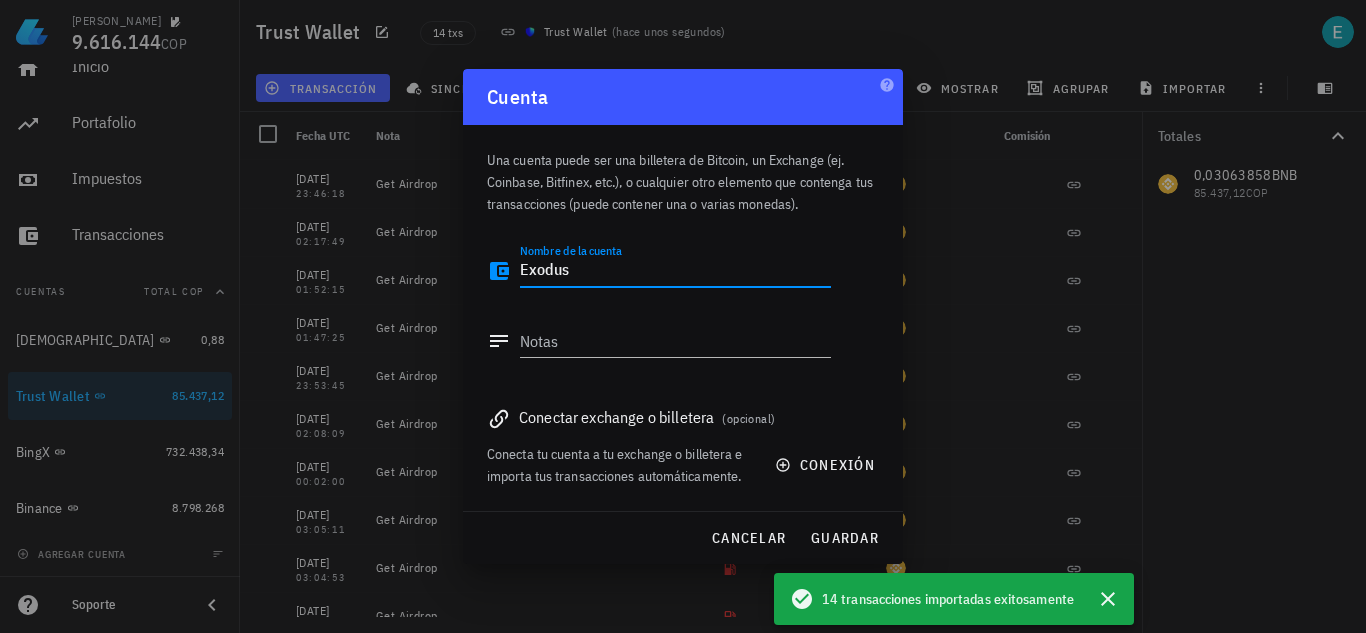 type on "Exodus" 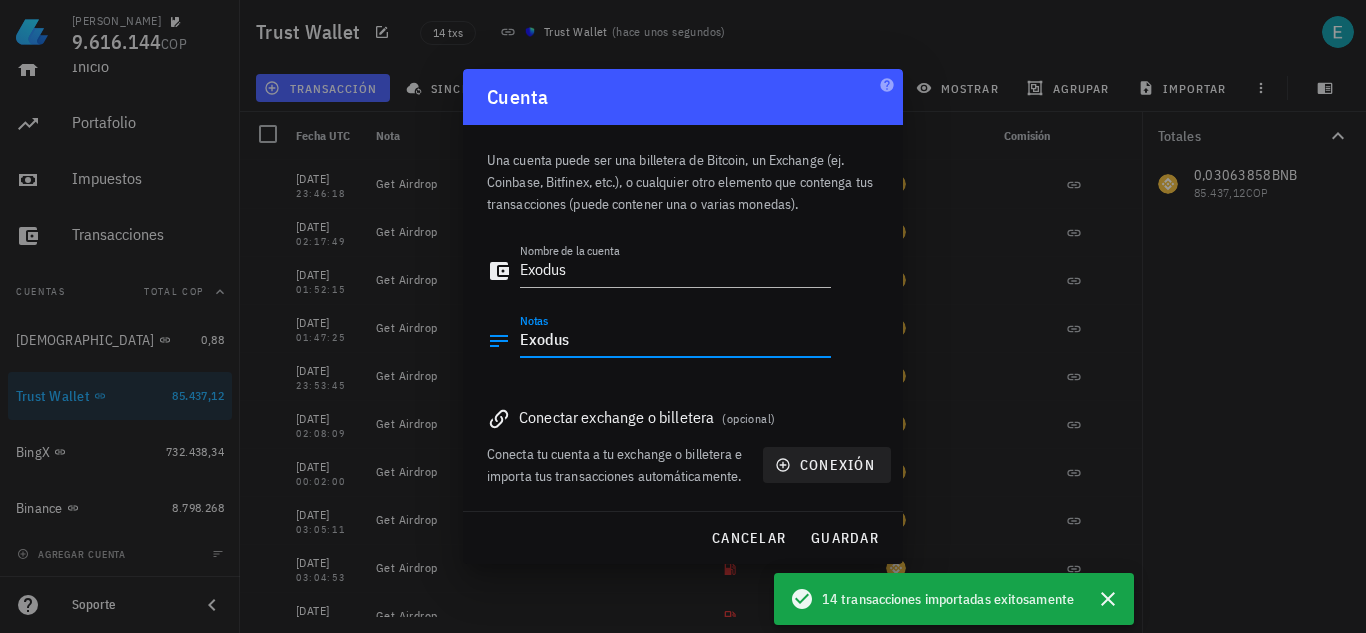type on "Exodus" 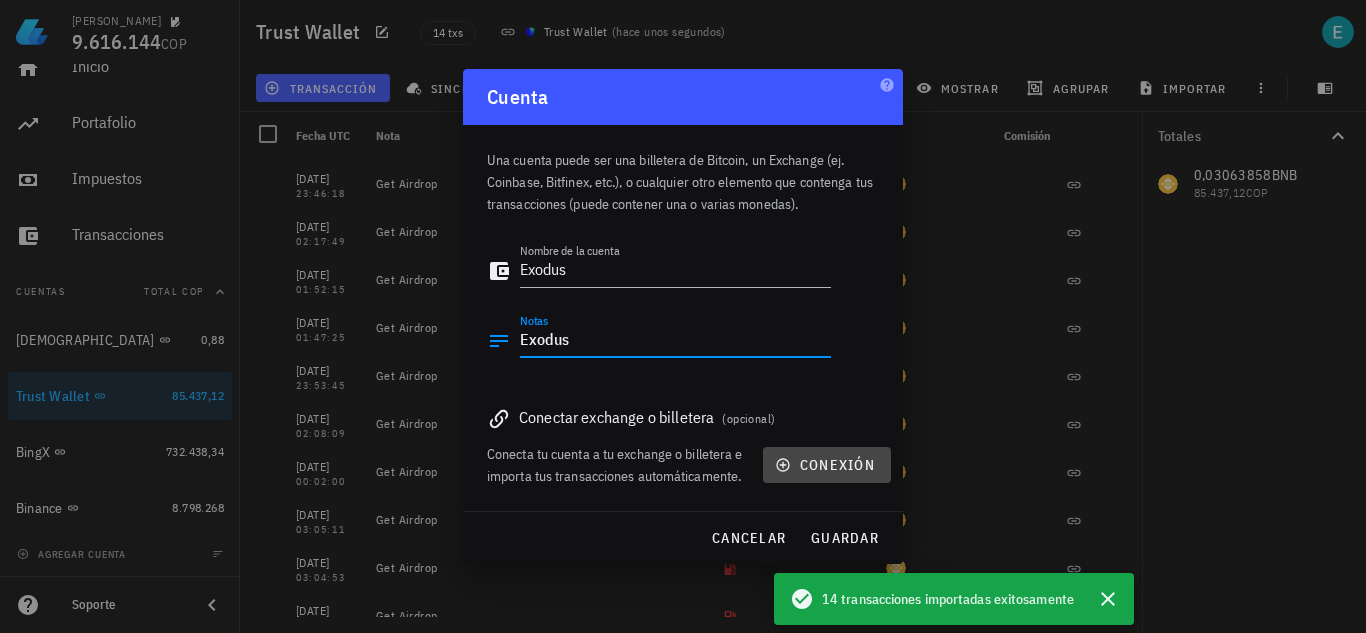 click on "conexión" at bounding box center [827, 465] 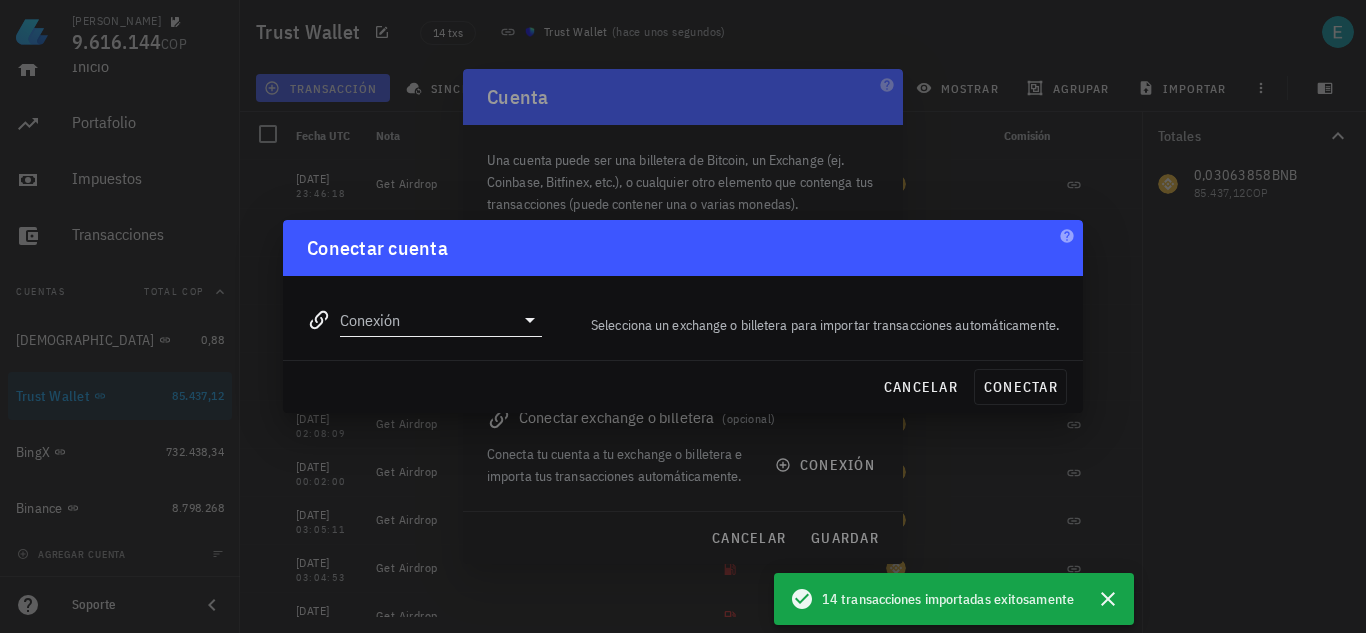 click on "Conexión" at bounding box center [427, 320] 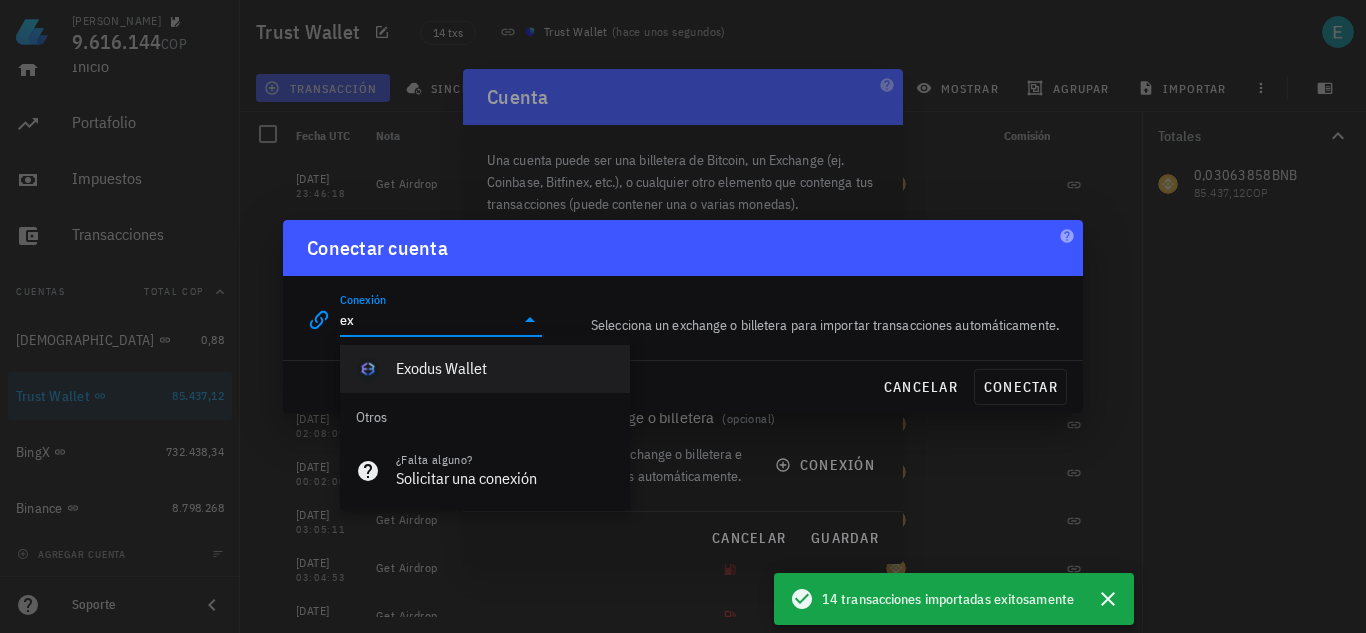 click on "Exodus Wallet" at bounding box center [505, 368] 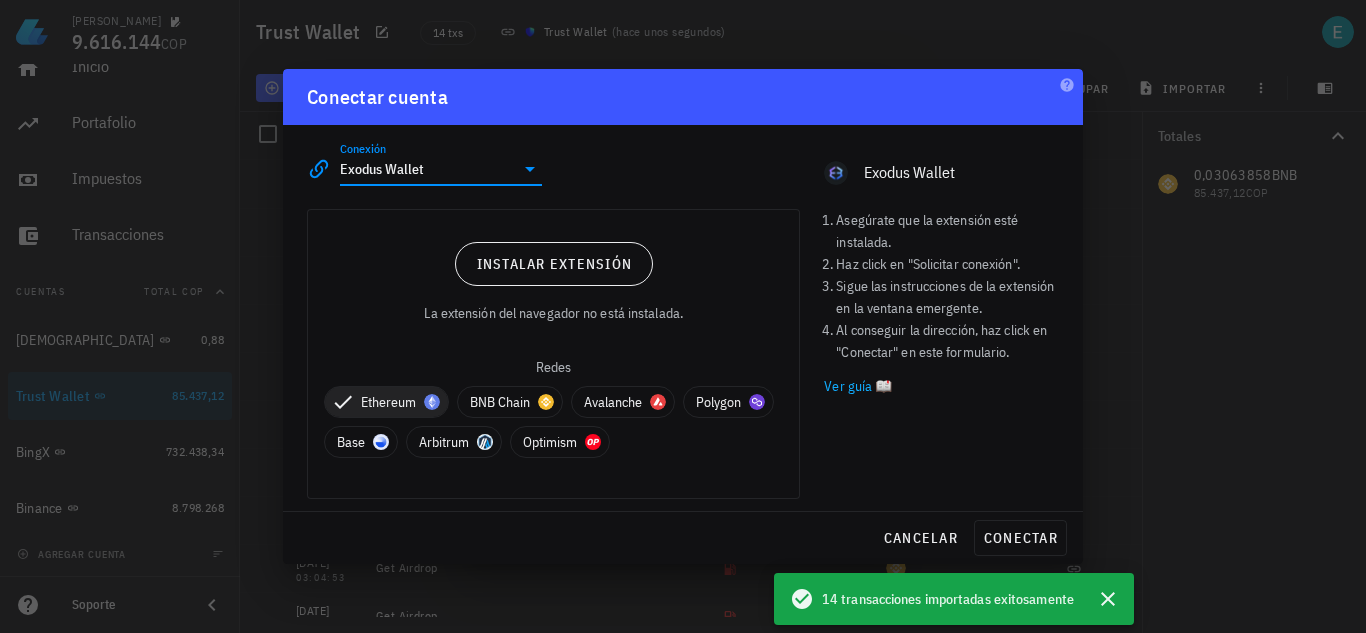 type on "Exodus Wallet" 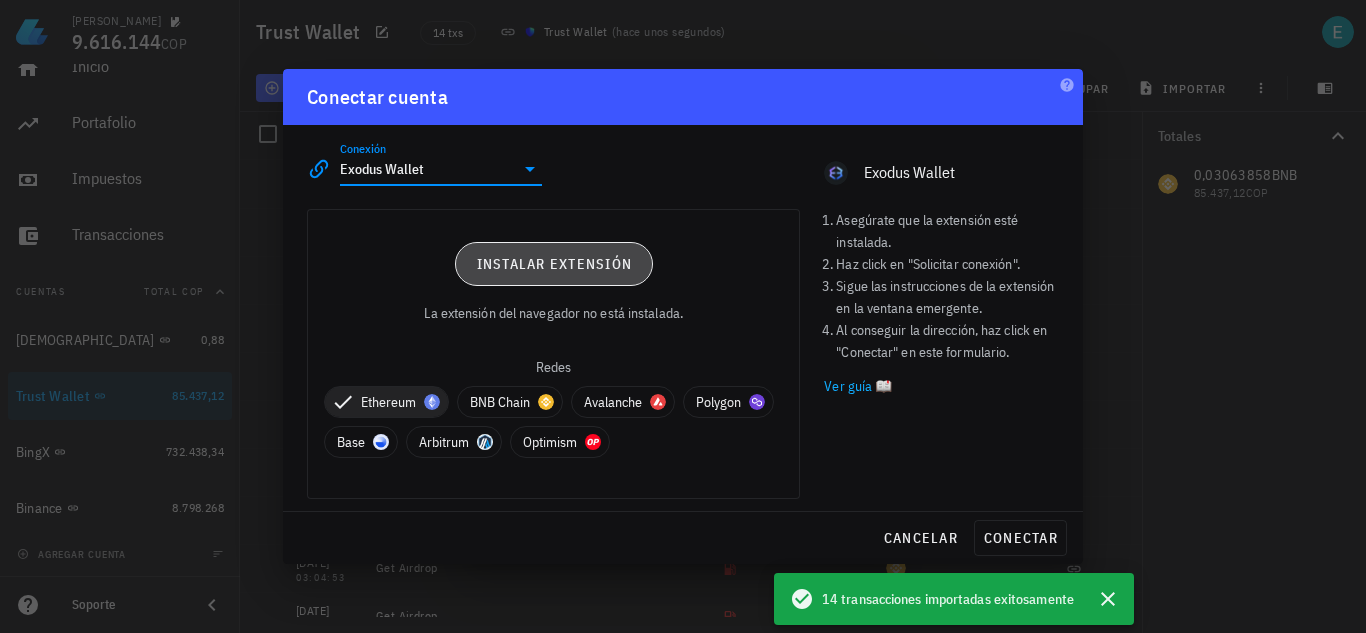 click on "Instalar extensión" at bounding box center (554, 264) 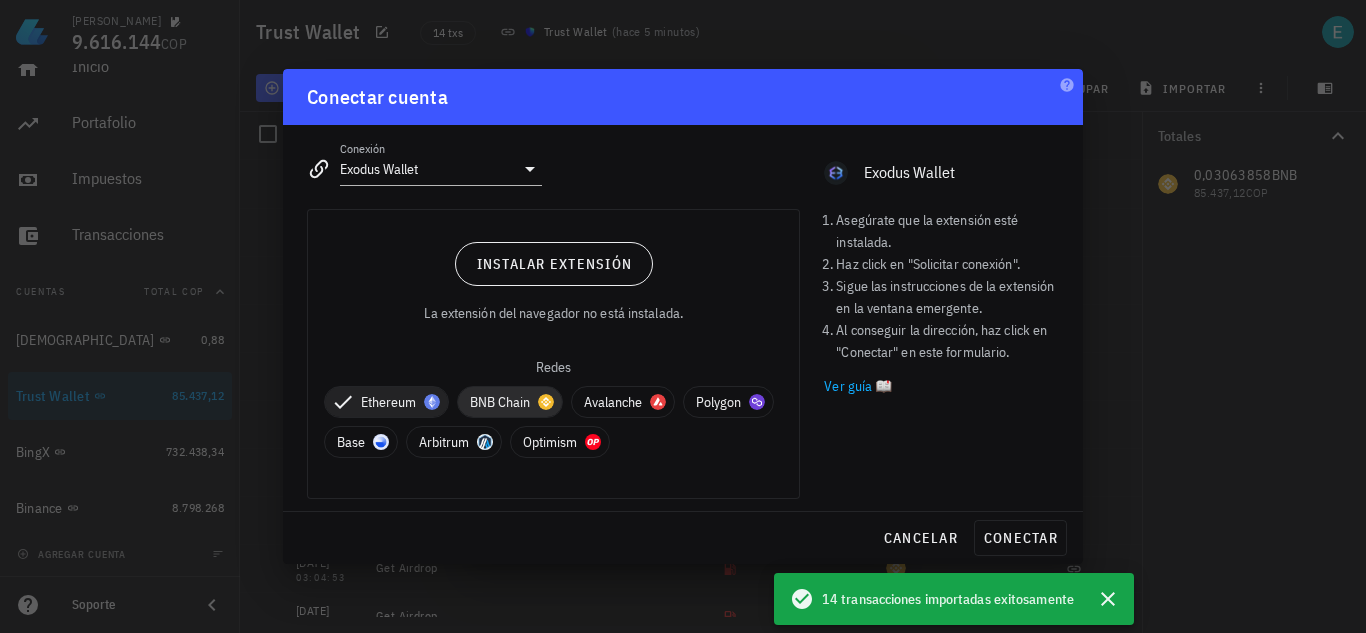 click on "BNB Chain" at bounding box center [510, 402] 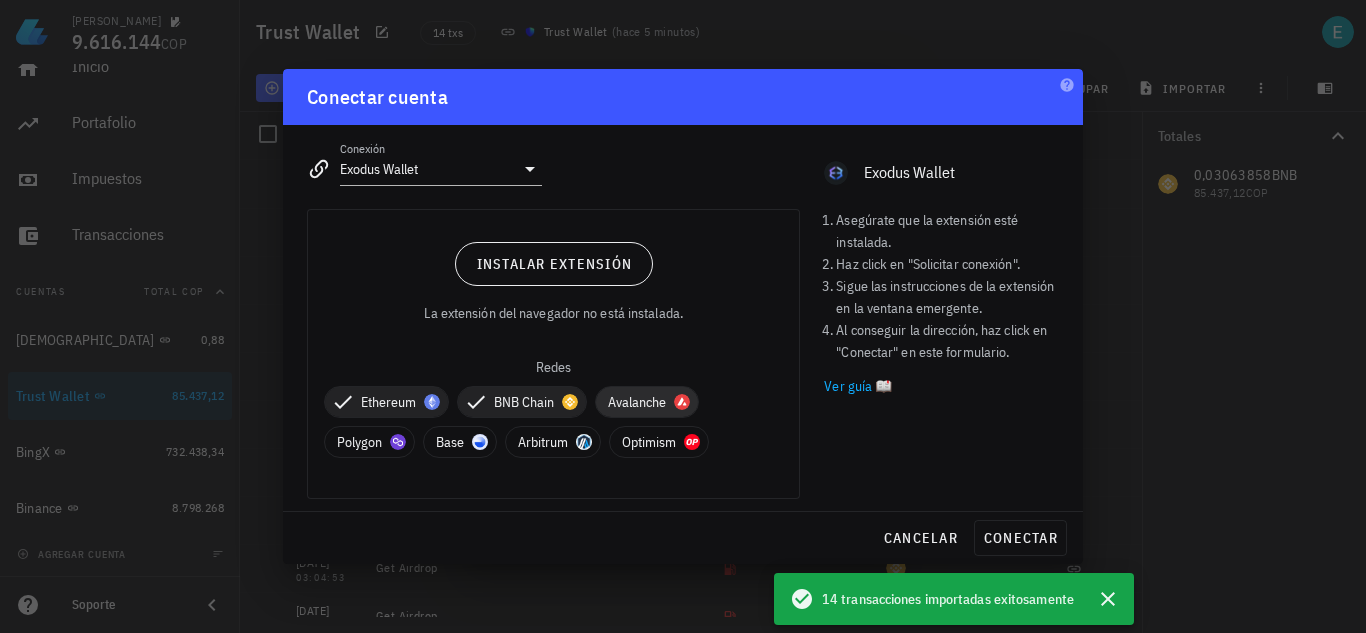 click on "Avalanche" at bounding box center (647, 402) 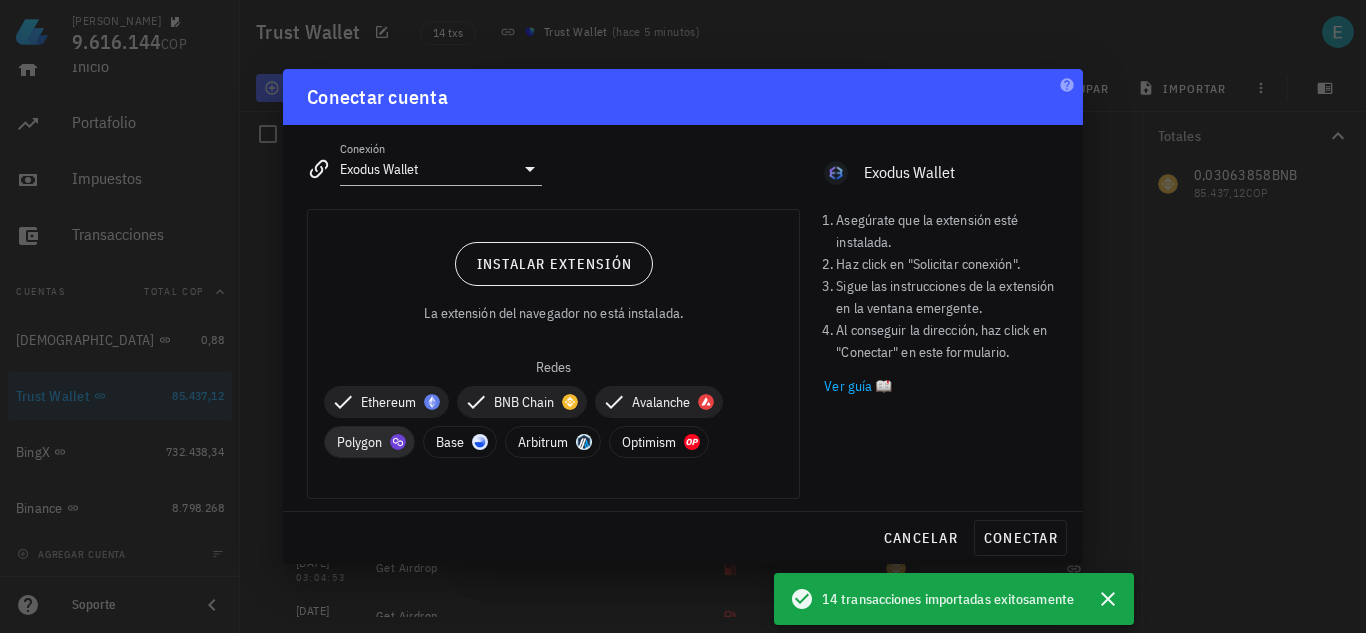 click on "Polygon" at bounding box center (369, 442) 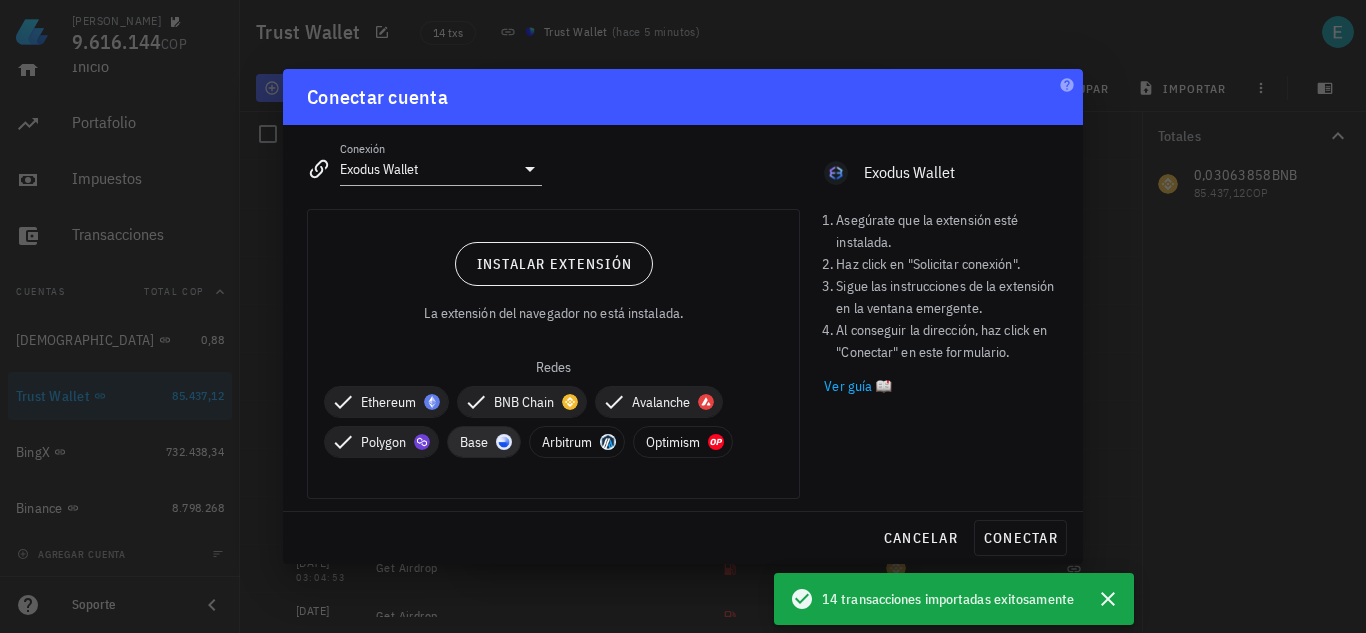 click on "Base" at bounding box center [484, 442] 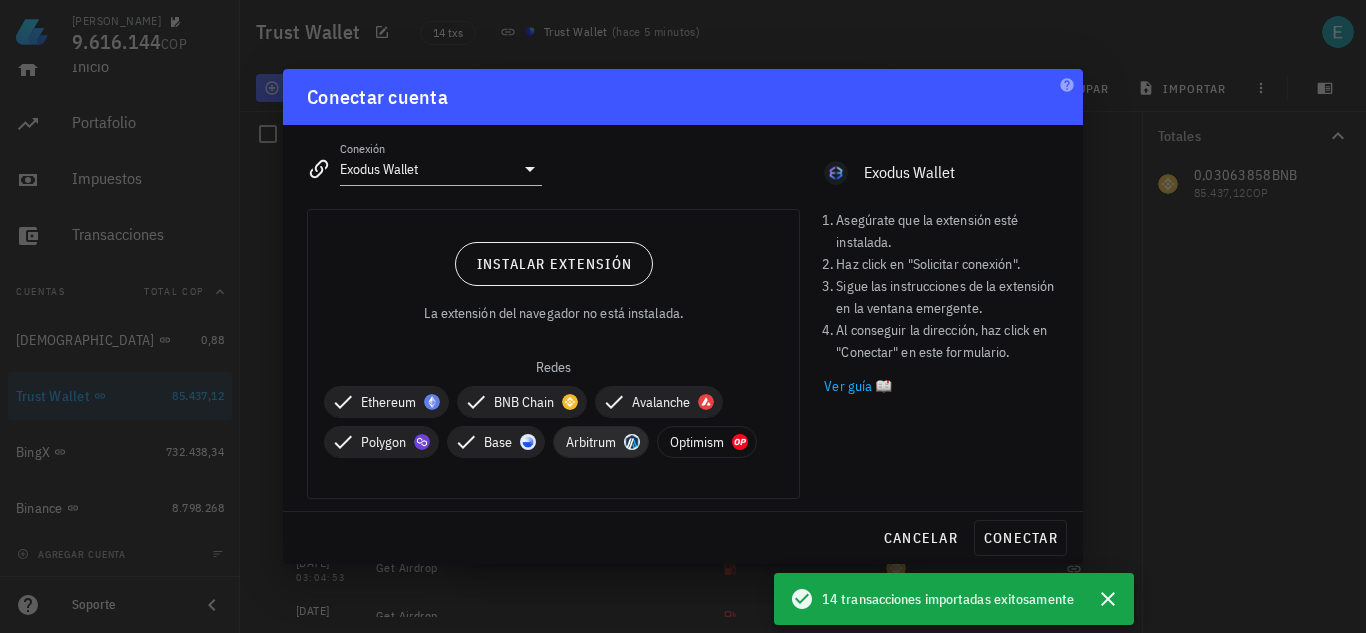 click on "Arbitrum" at bounding box center (601, 442) 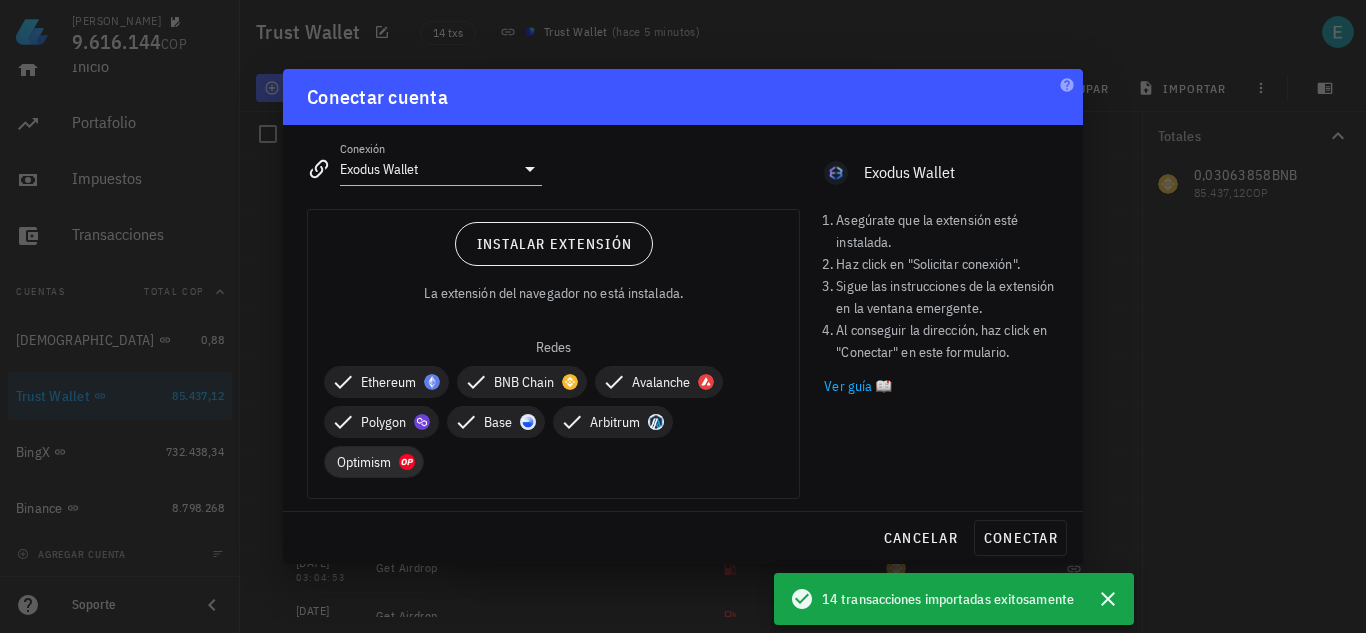click on "Optimism" at bounding box center [374, 462] 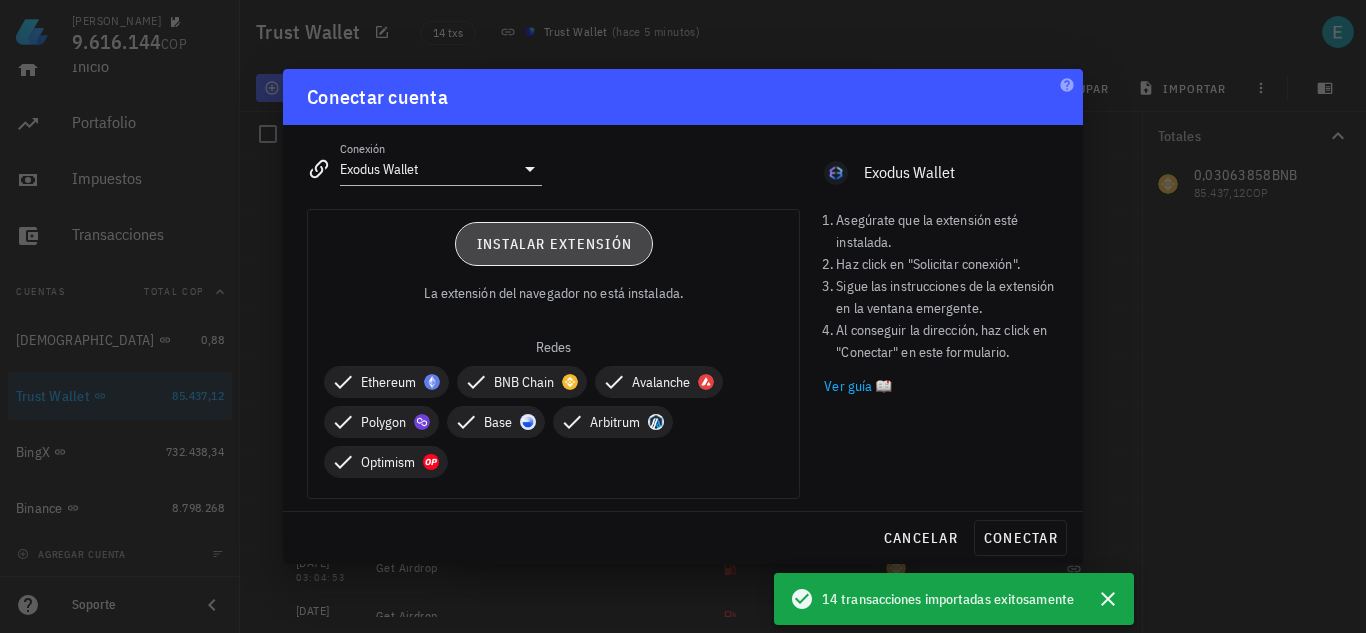click on "Instalar extensión" at bounding box center (554, 244) 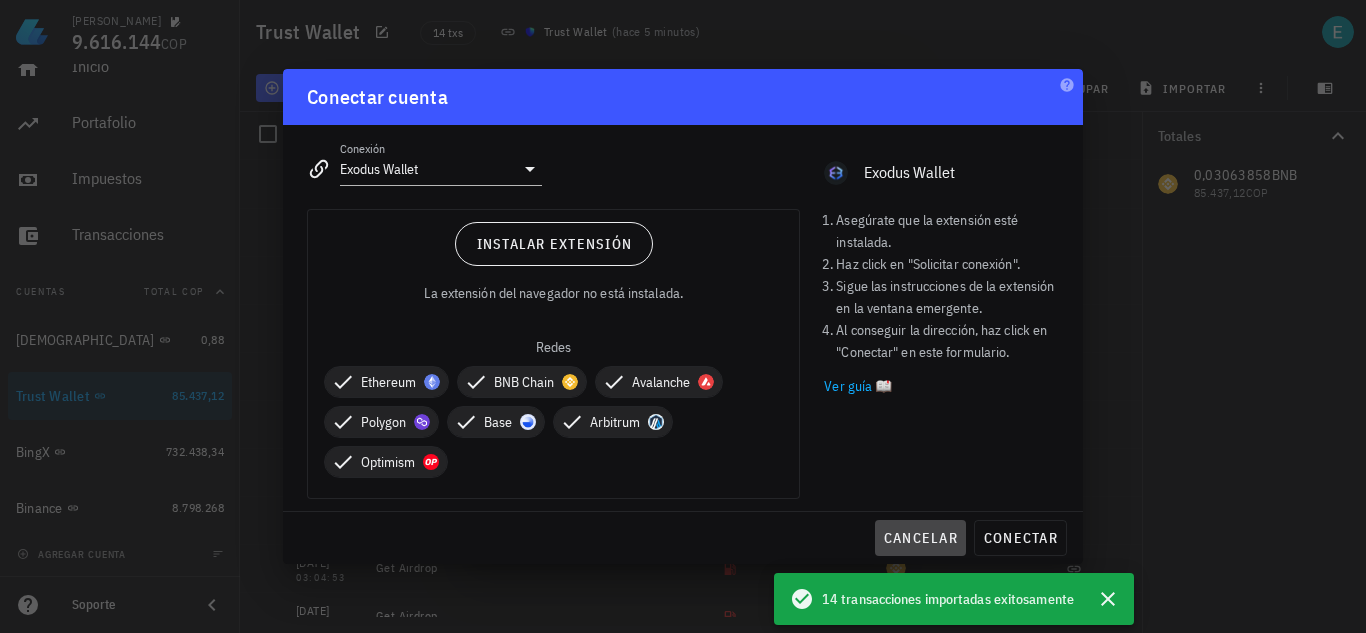 click on "cancelar" at bounding box center [920, 538] 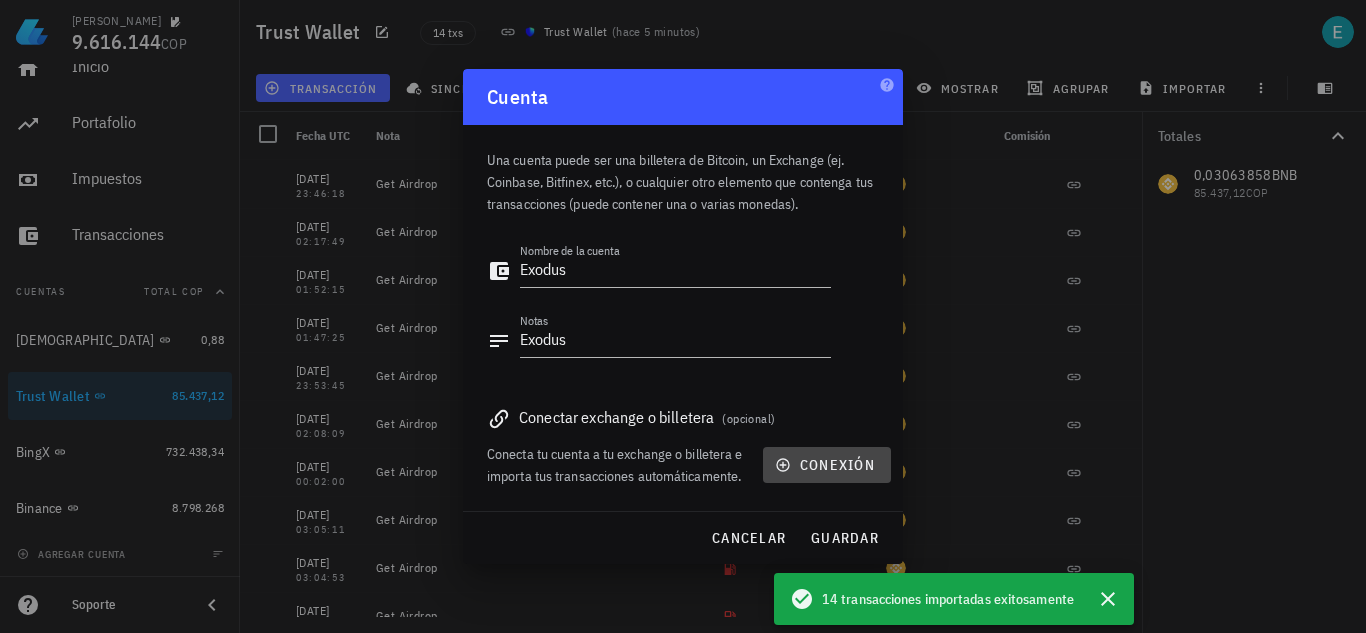 click on "conexión" at bounding box center [827, 465] 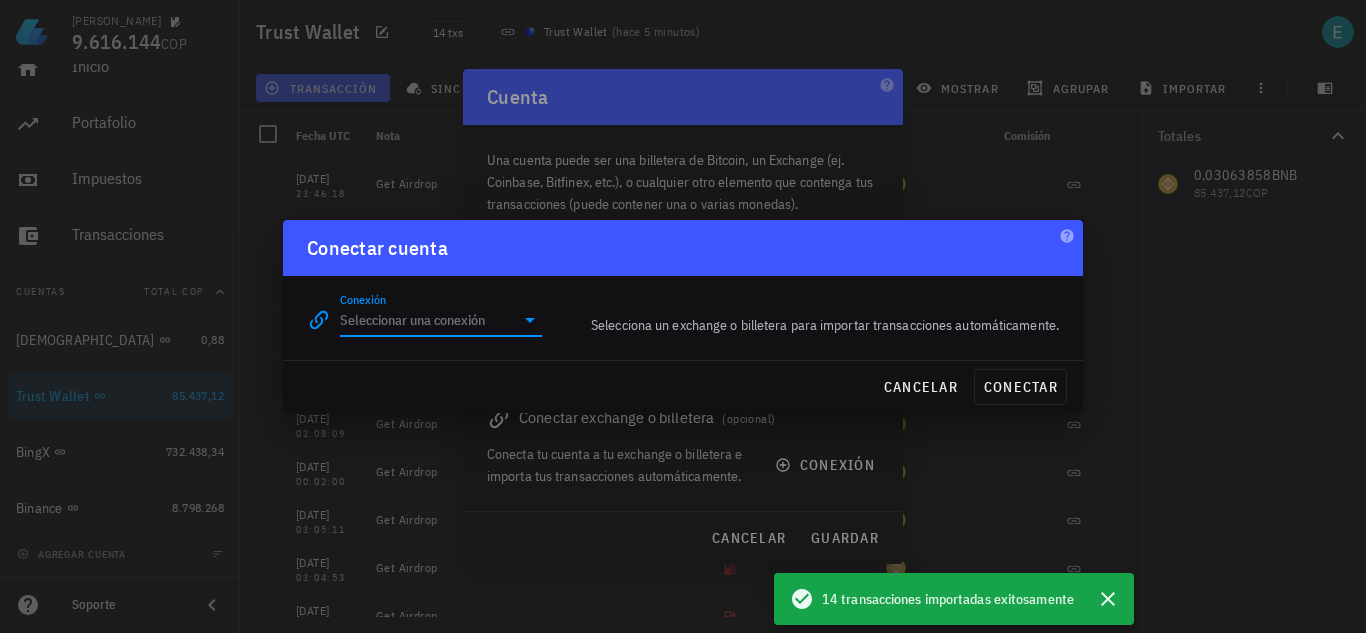 click on "Conexión" at bounding box center [427, 320] 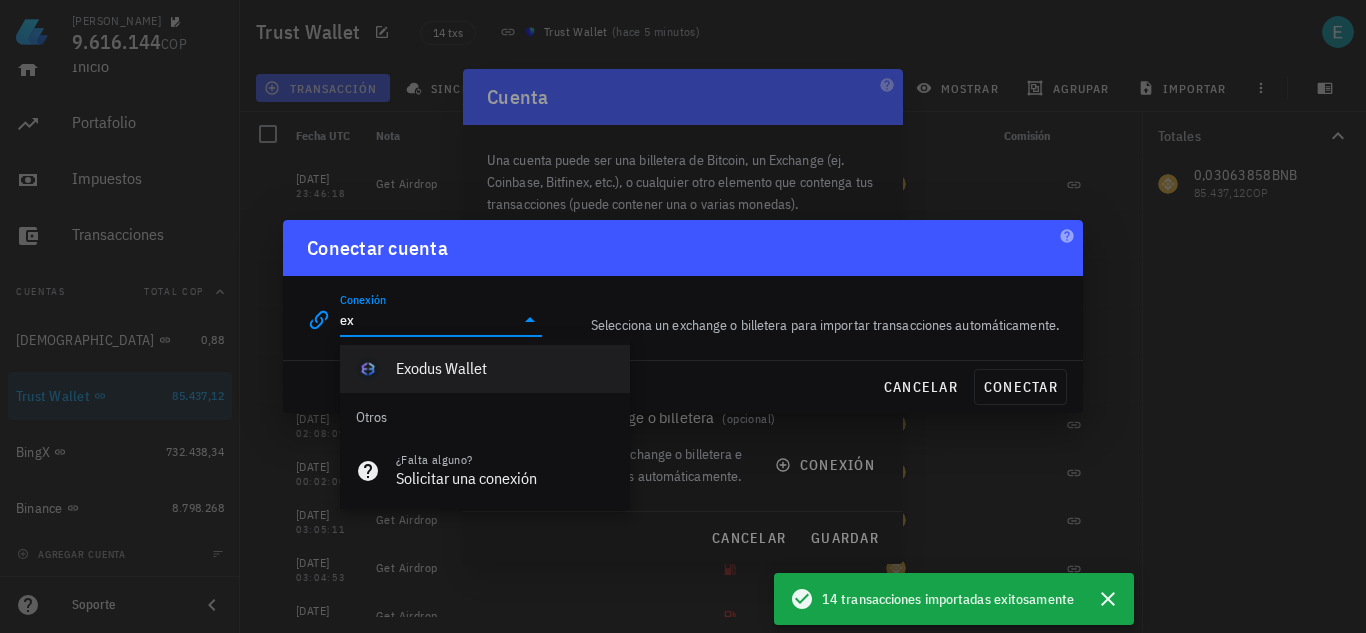 click on "Exodus Wallet" at bounding box center [505, 368] 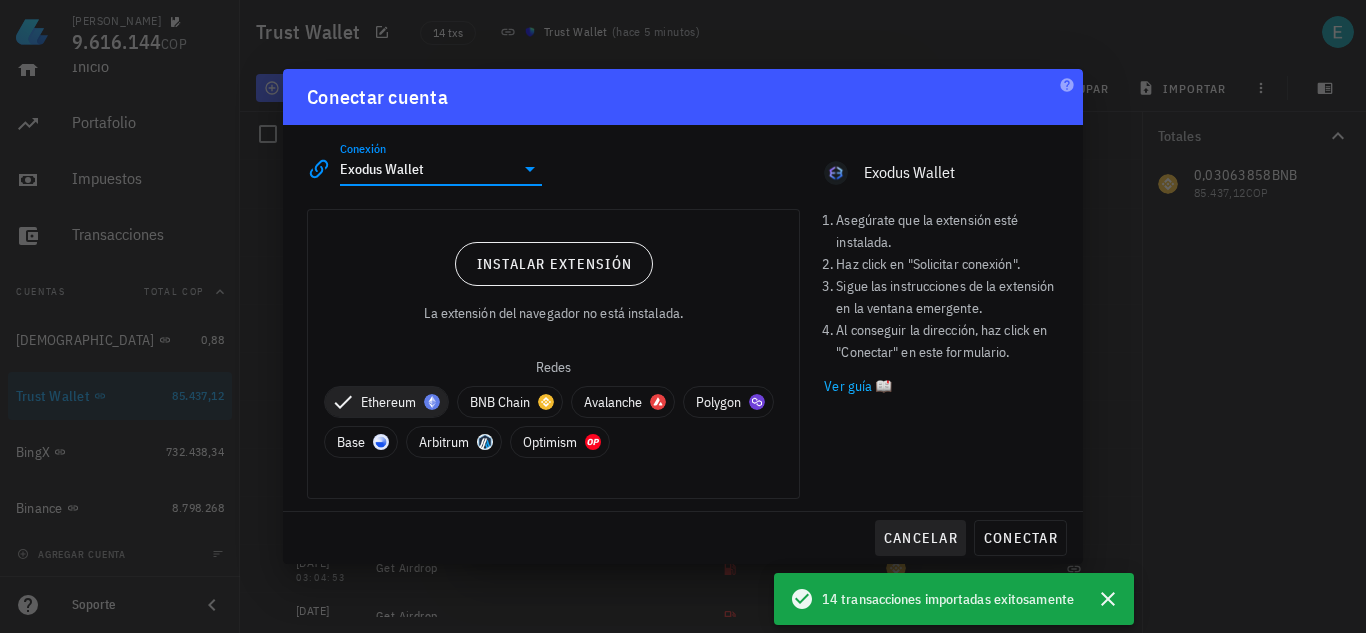 type on "Exodus Wallet" 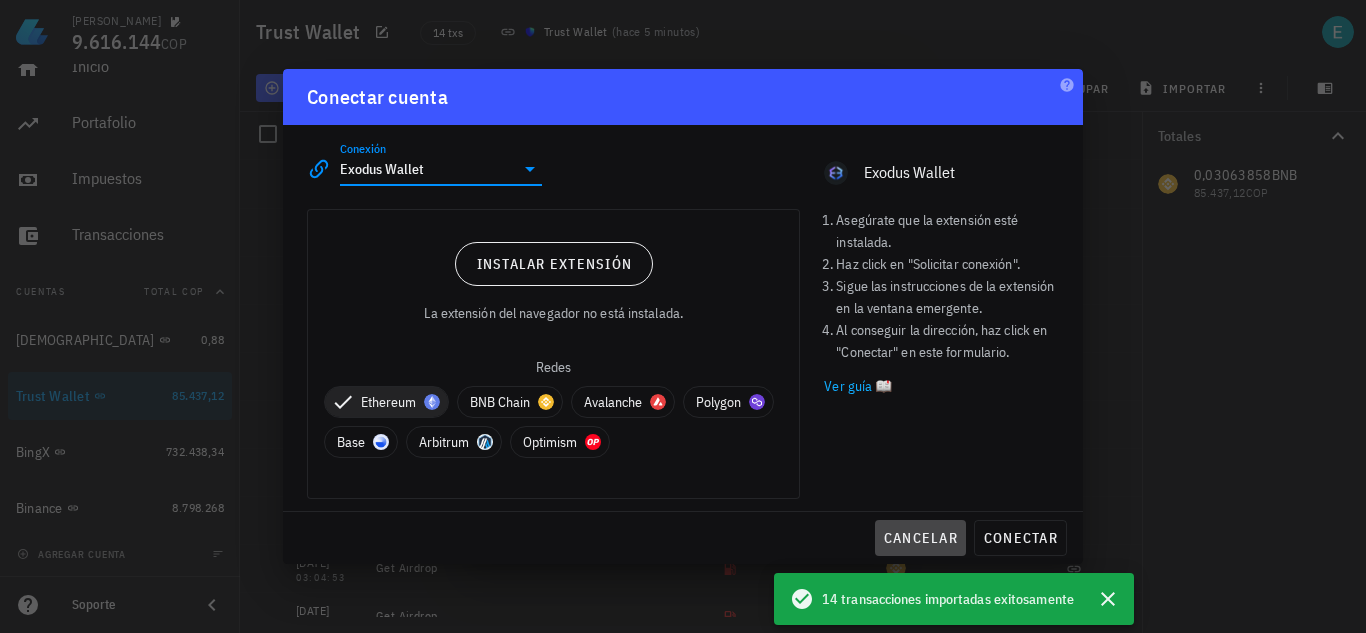 click on "cancelar" at bounding box center (920, 538) 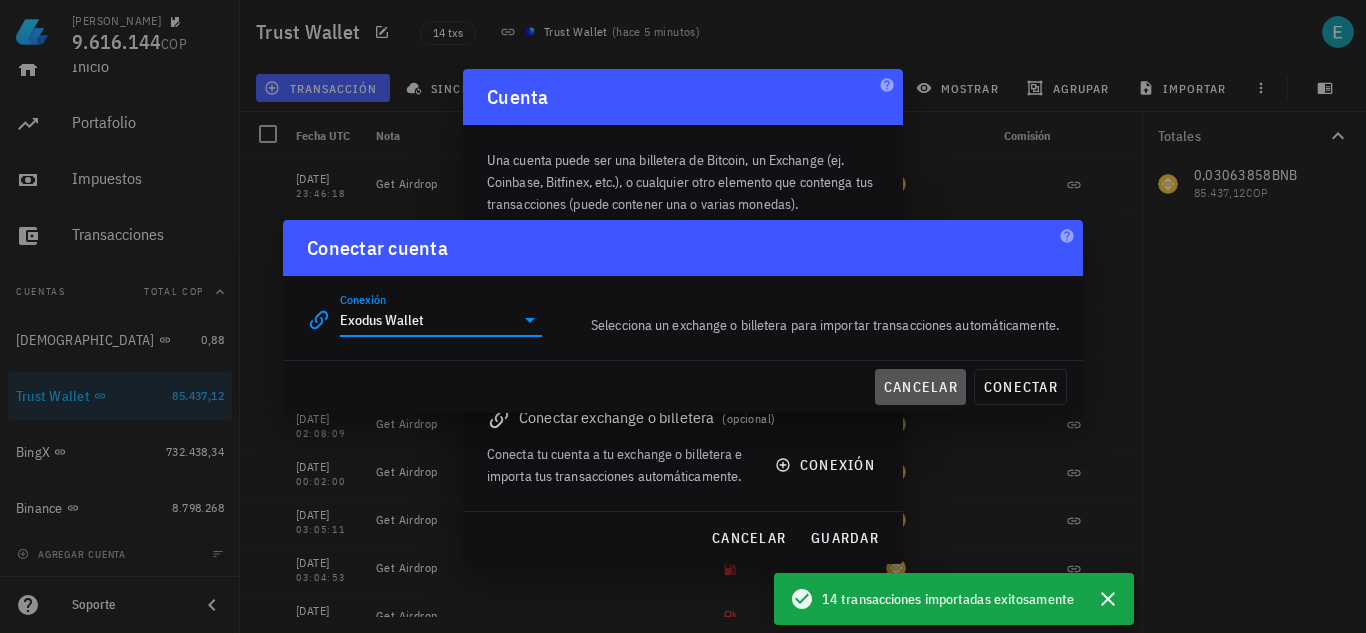 type 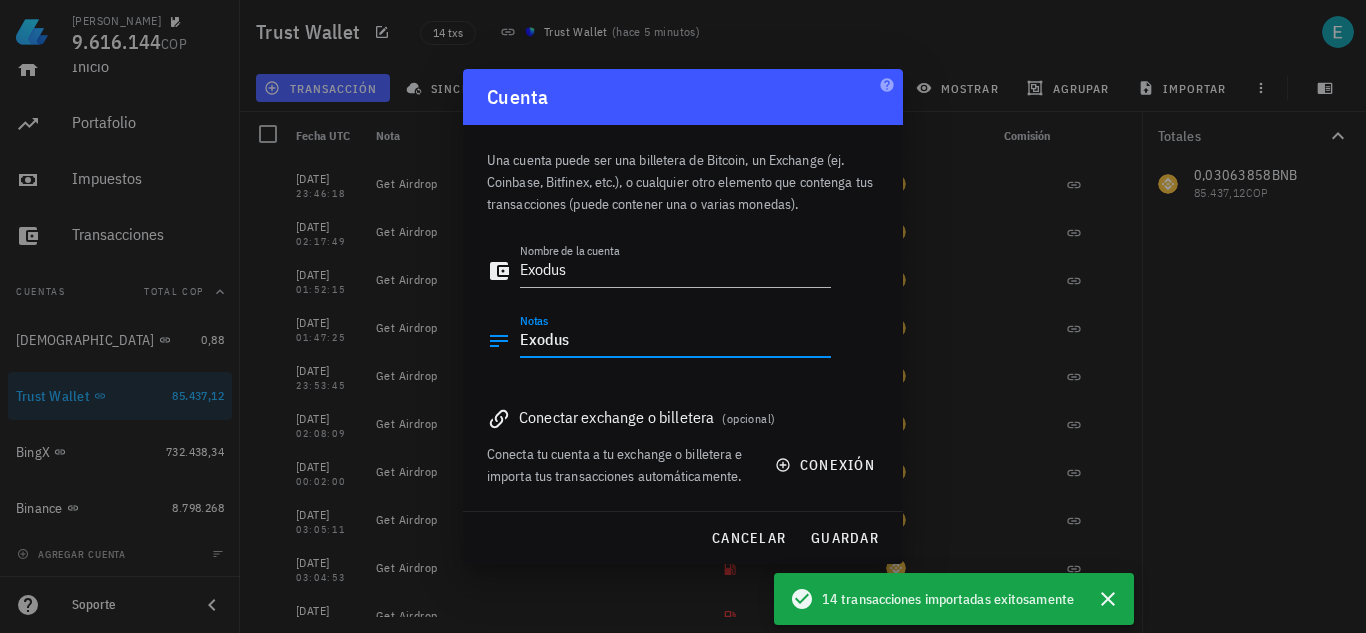 drag, startPoint x: 574, startPoint y: 331, endPoint x: 446, endPoint y: 339, distance: 128.24976 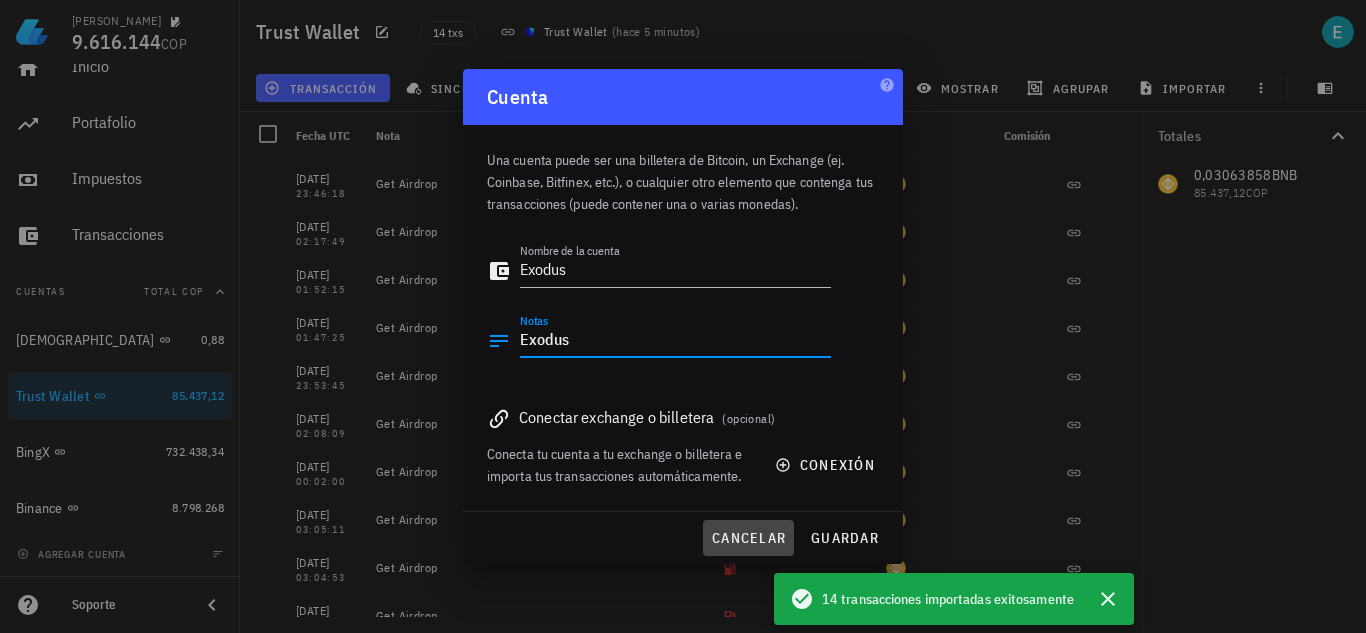click on "cancelar" at bounding box center (748, 538) 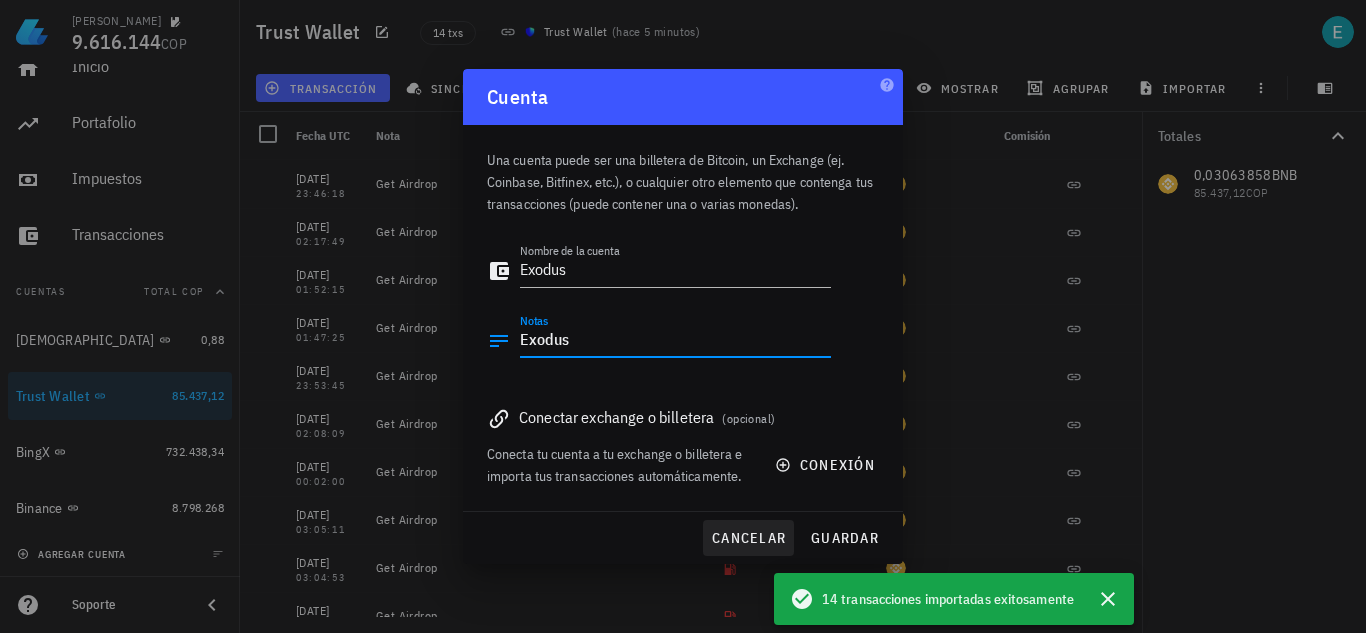 type 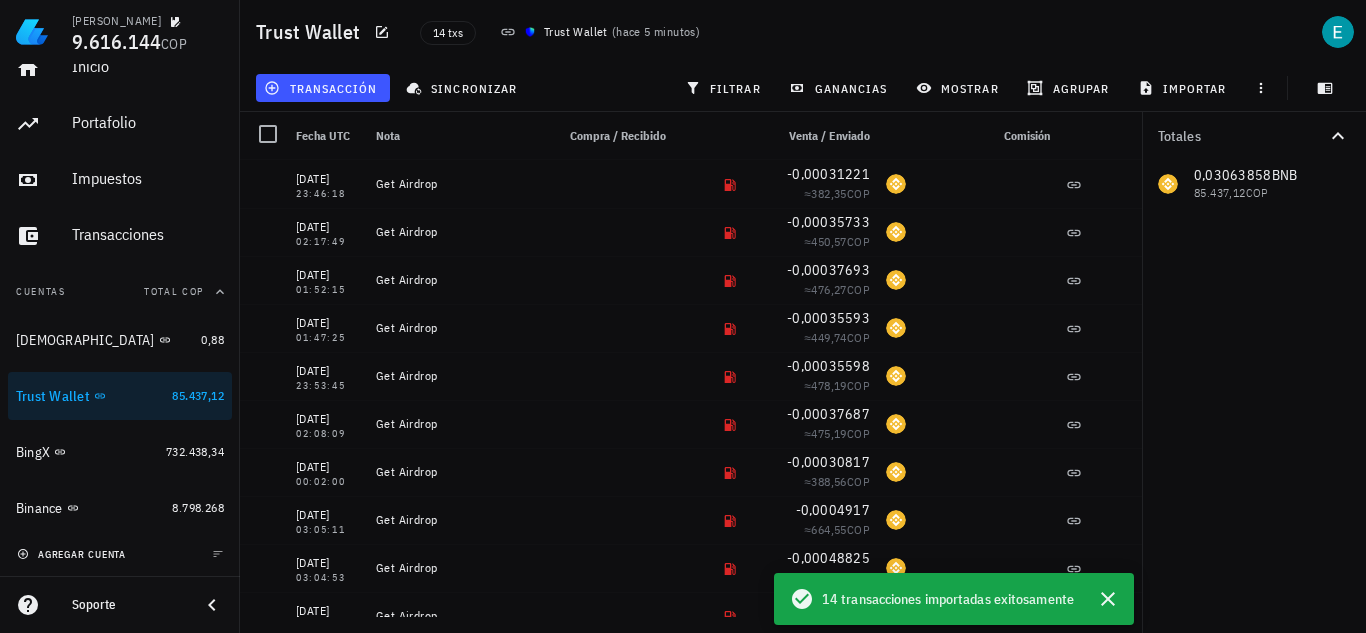 click on "agregar cuenta" at bounding box center [73, 554] 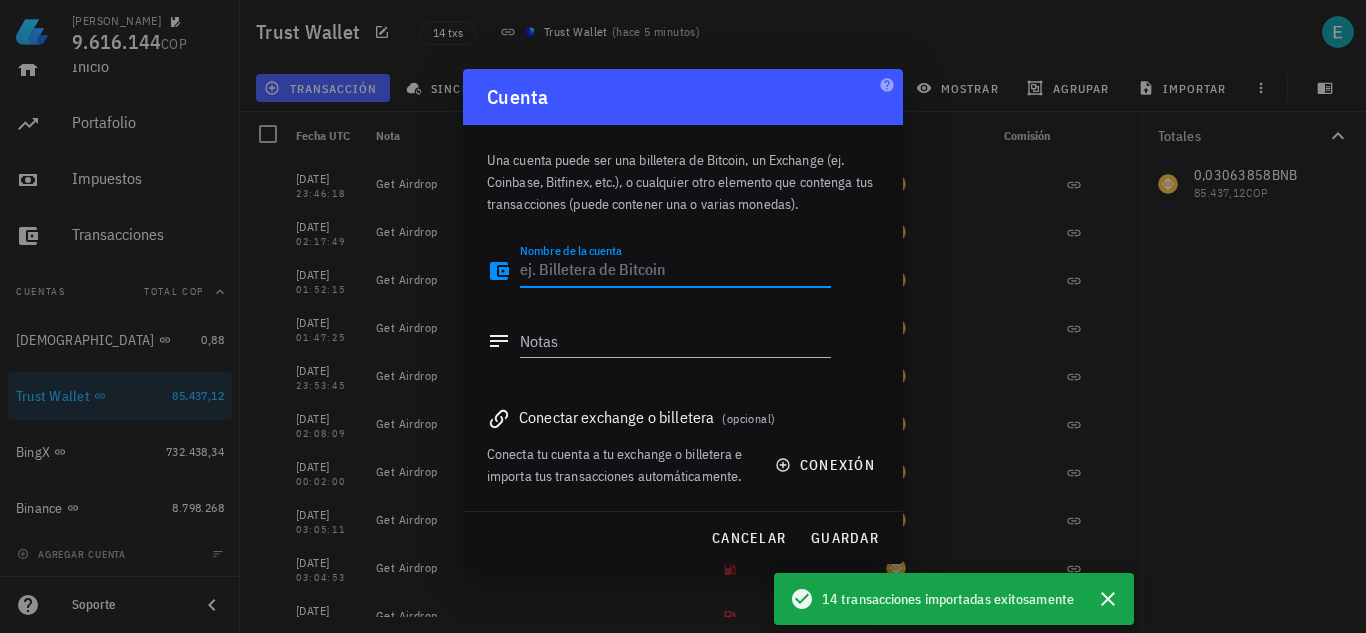 paste on "Exodus" 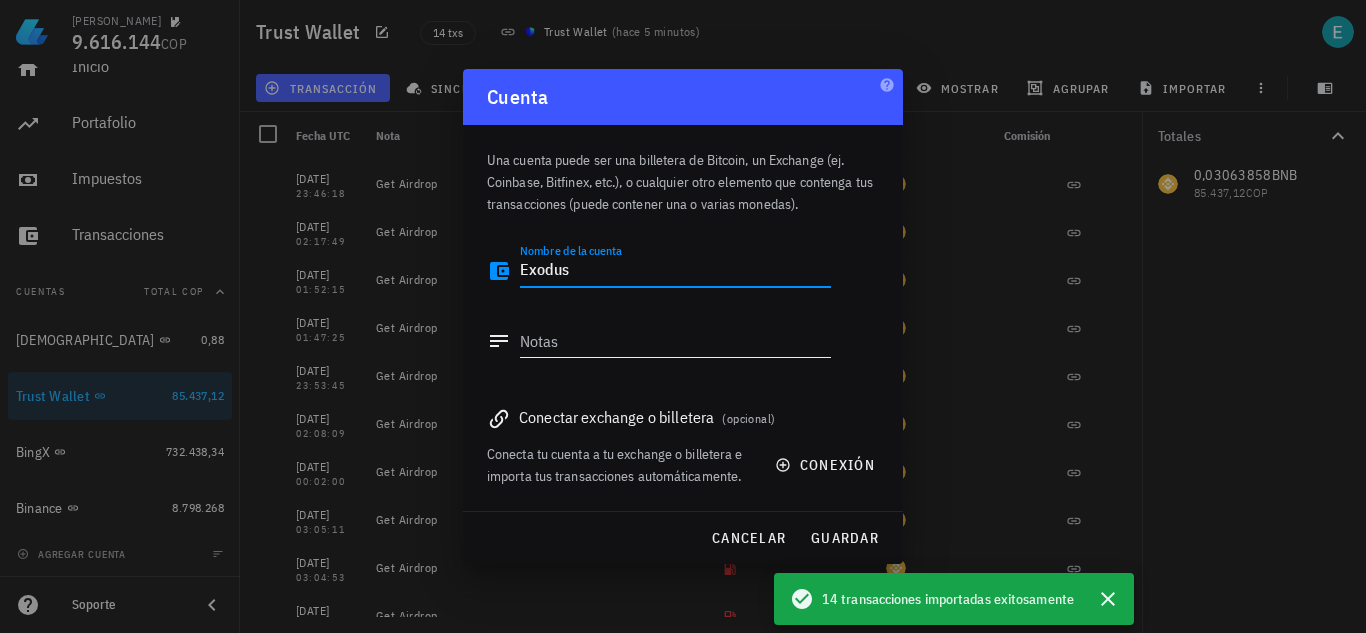 type on "Exodus" 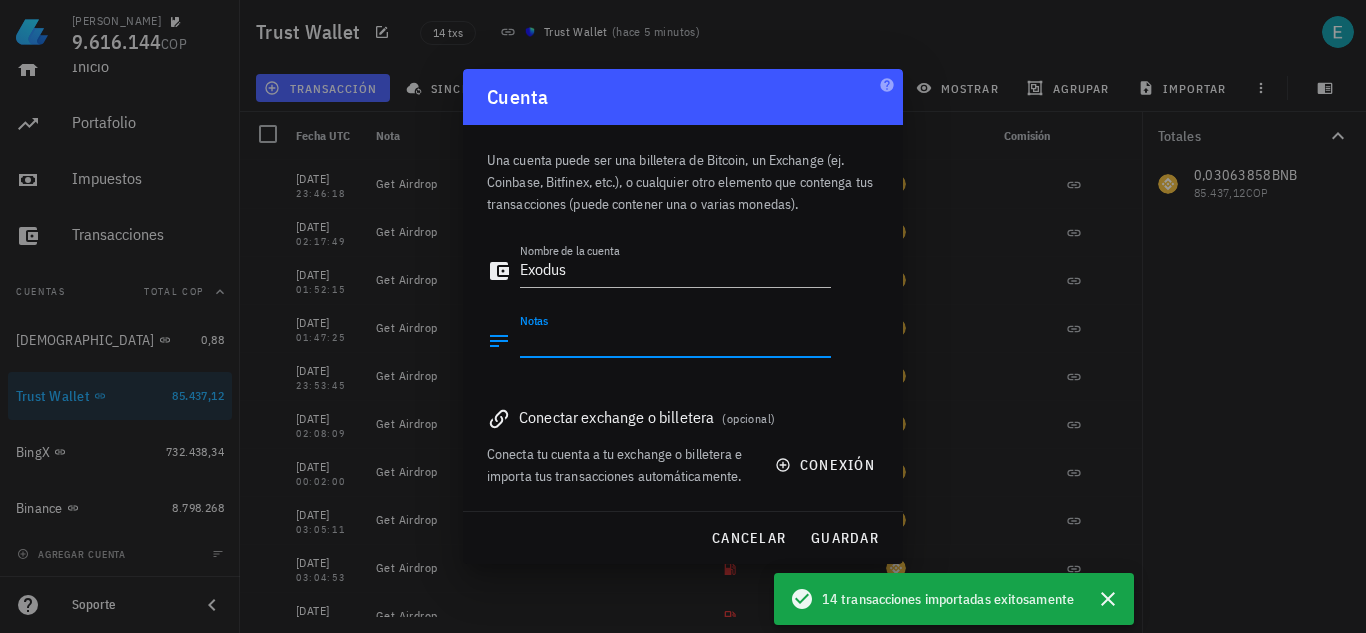 click on "Notas" at bounding box center (675, 341) 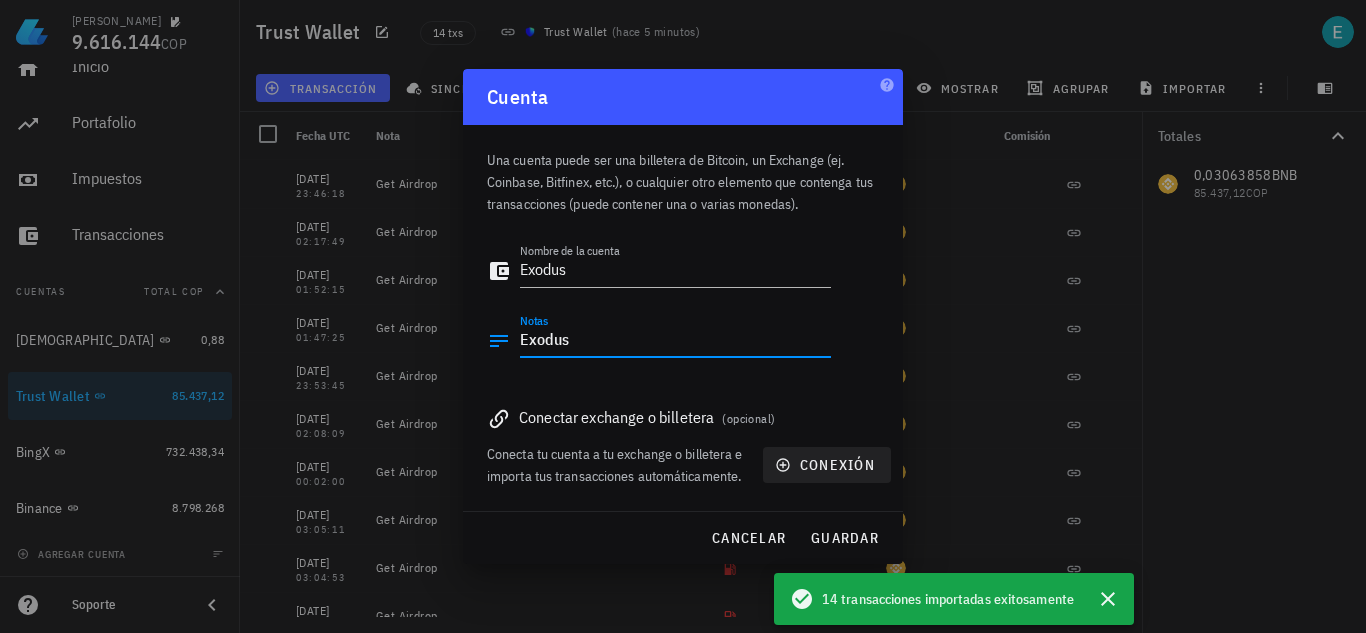 type on "Exodus" 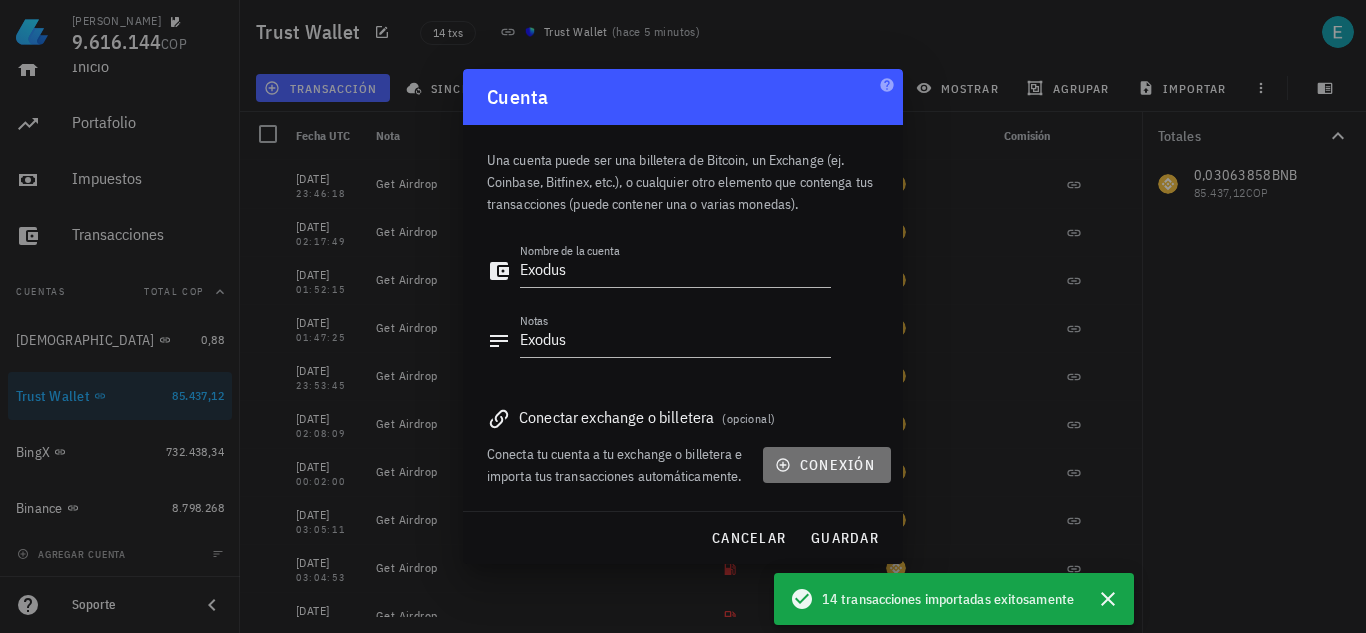 click on "conexión" at bounding box center (827, 465) 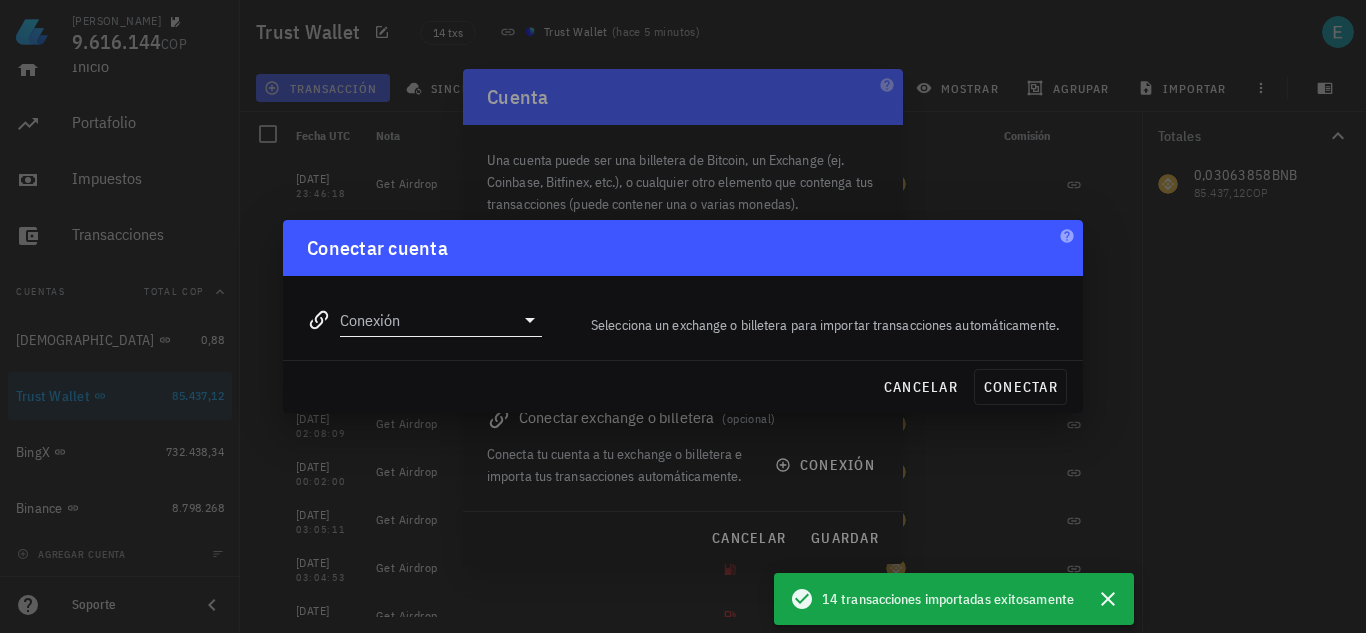 click on "Conexión" at bounding box center [427, 320] 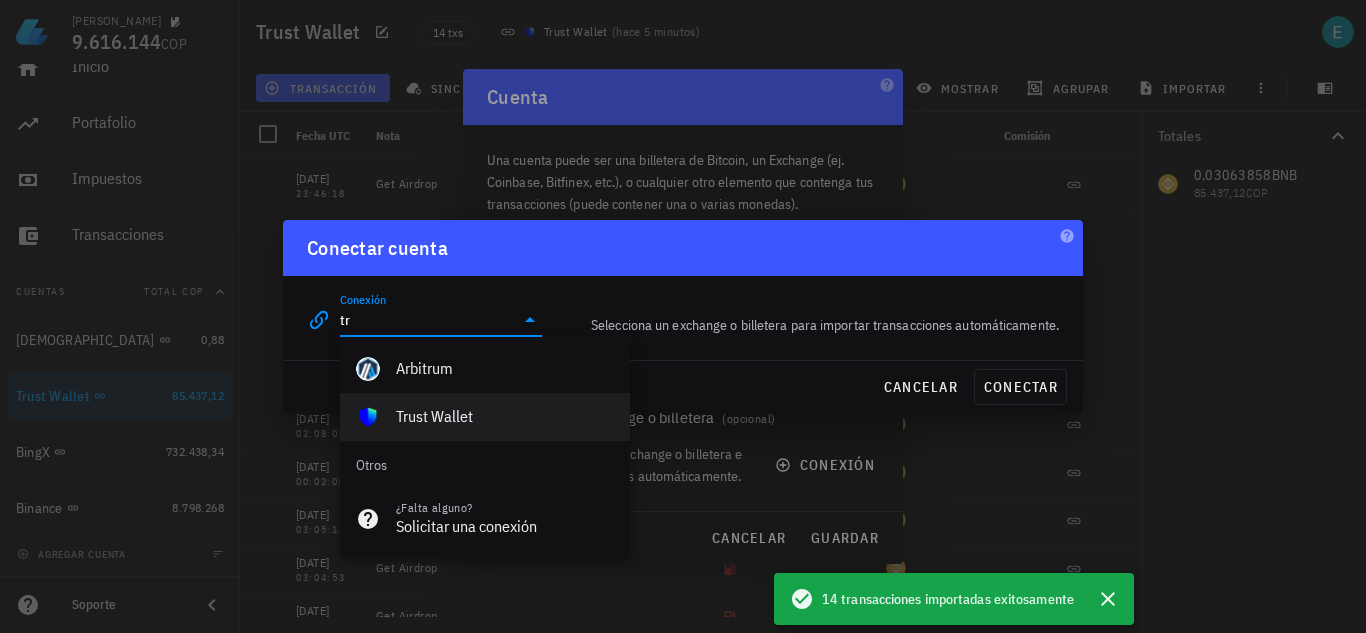 click on "Trust Wallet" at bounding box center [505, 416] 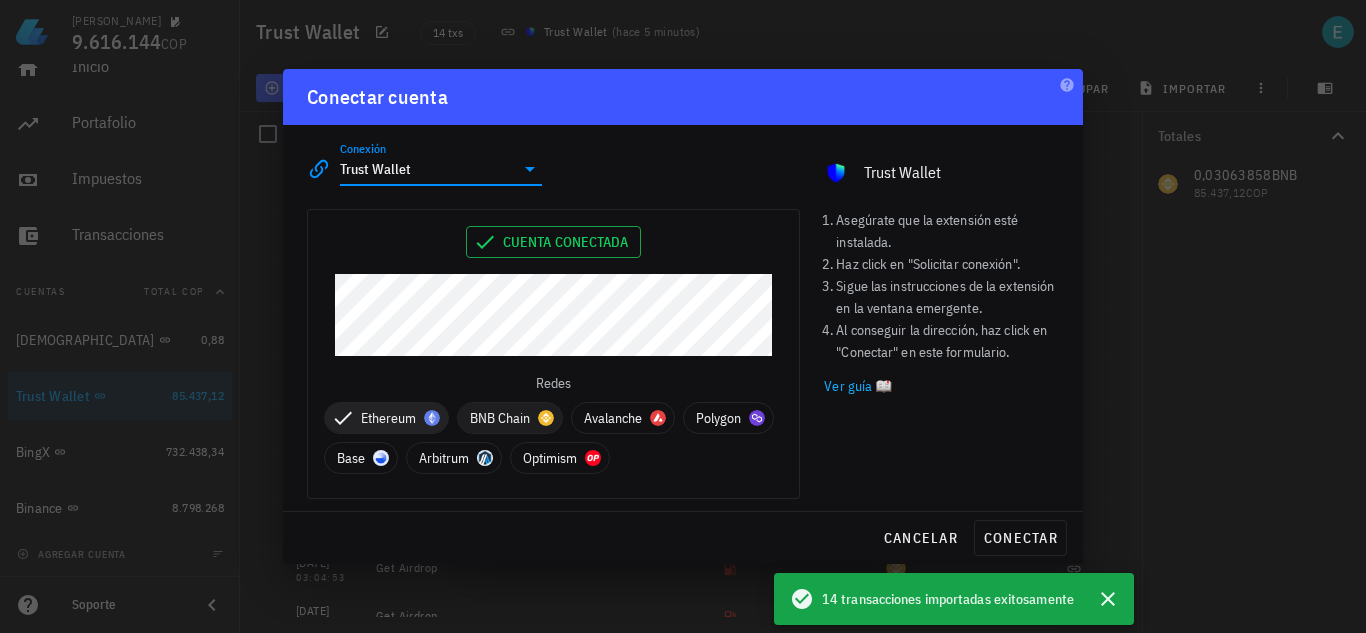 type on "Trust Wallet" 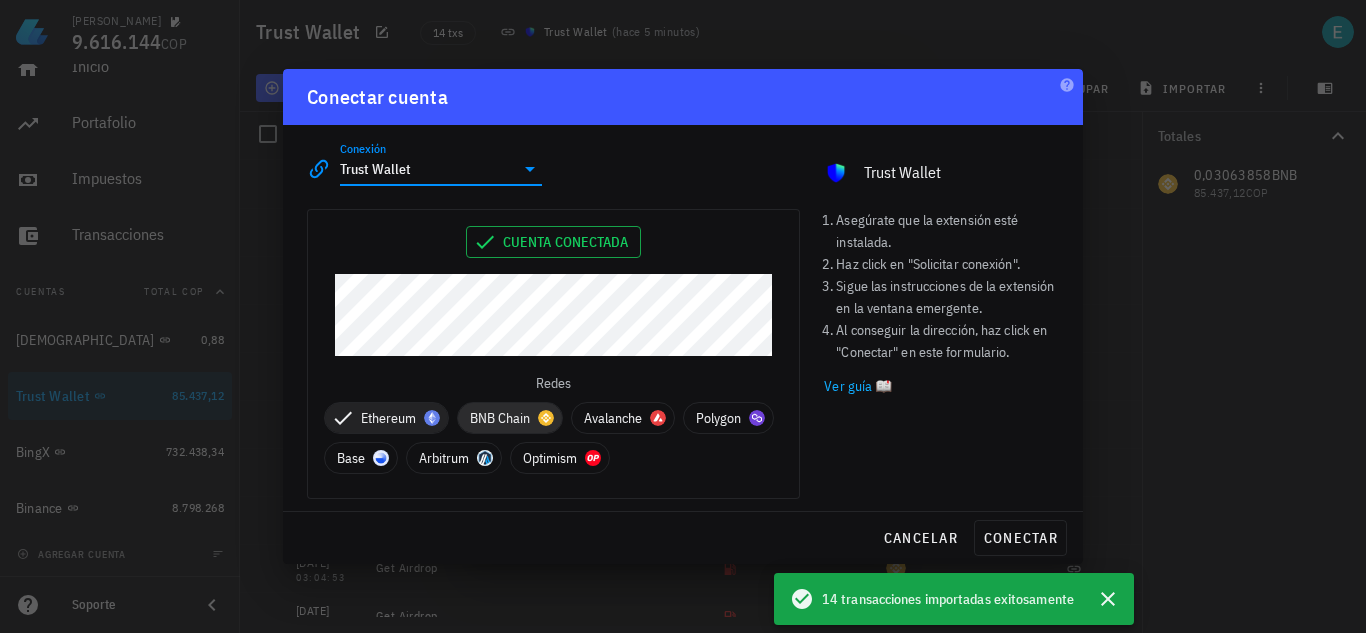 click on "BNB Chain" at bounding box center [510, 418] 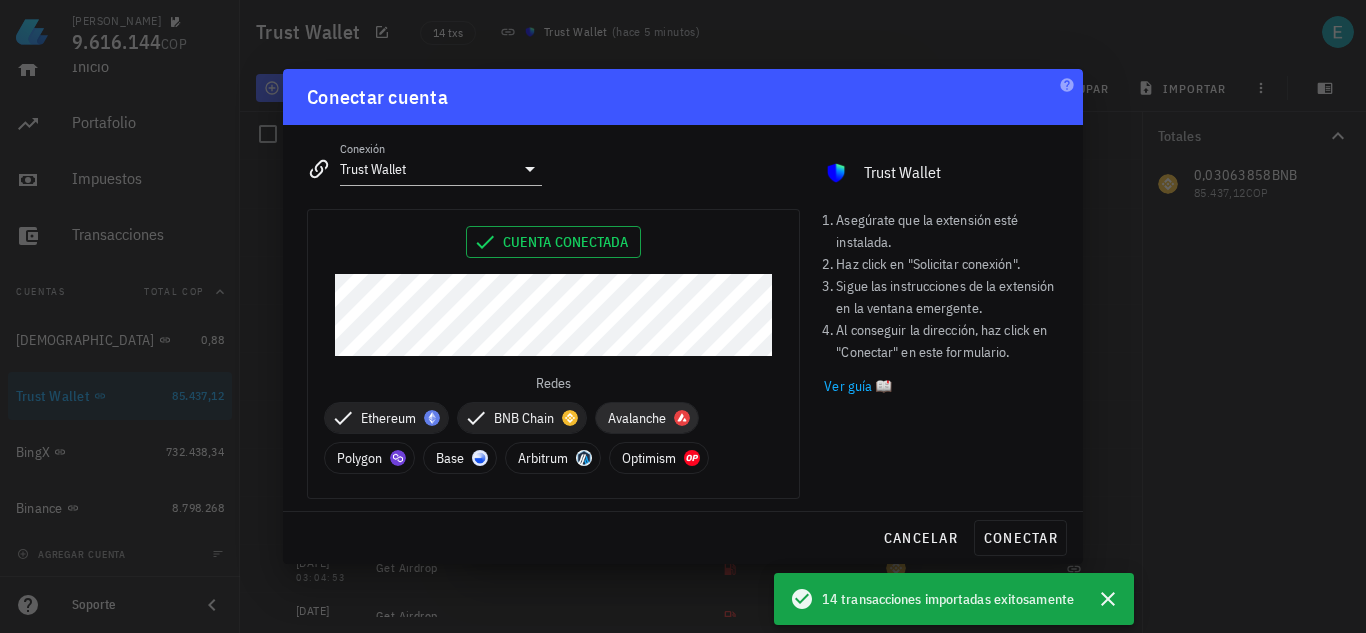 click on "Avalanche" at bounding box center [647, 418] 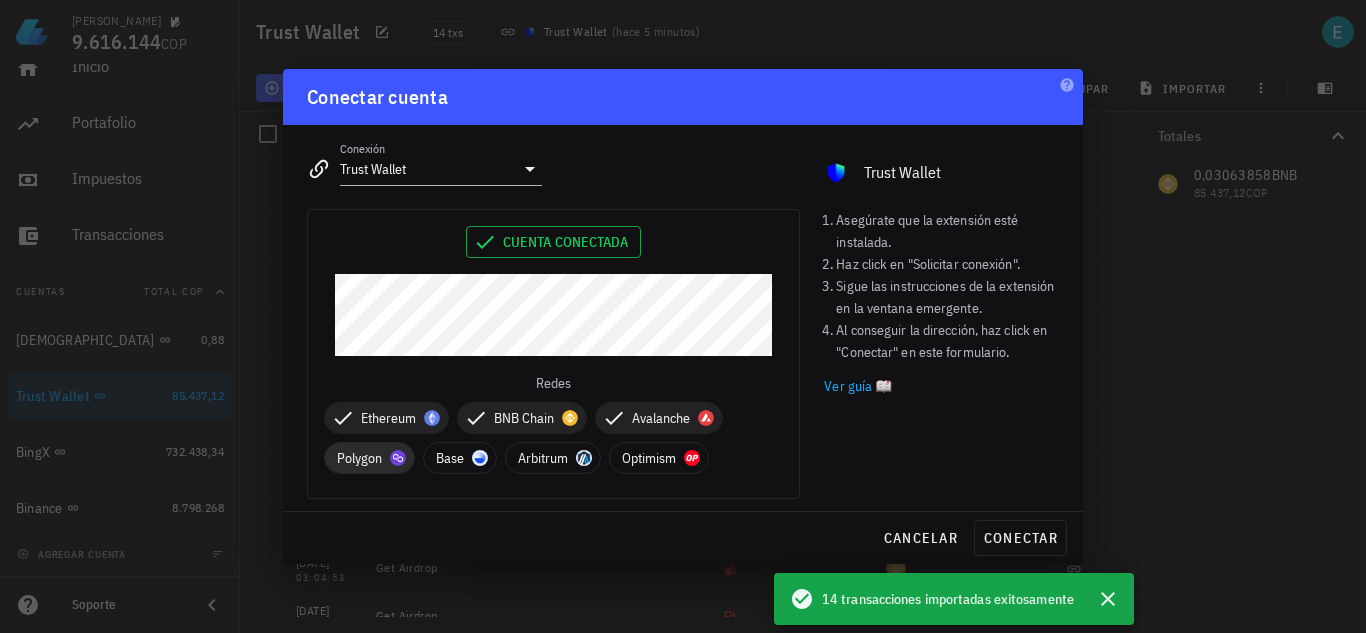 click at bounding box center [398, 458] 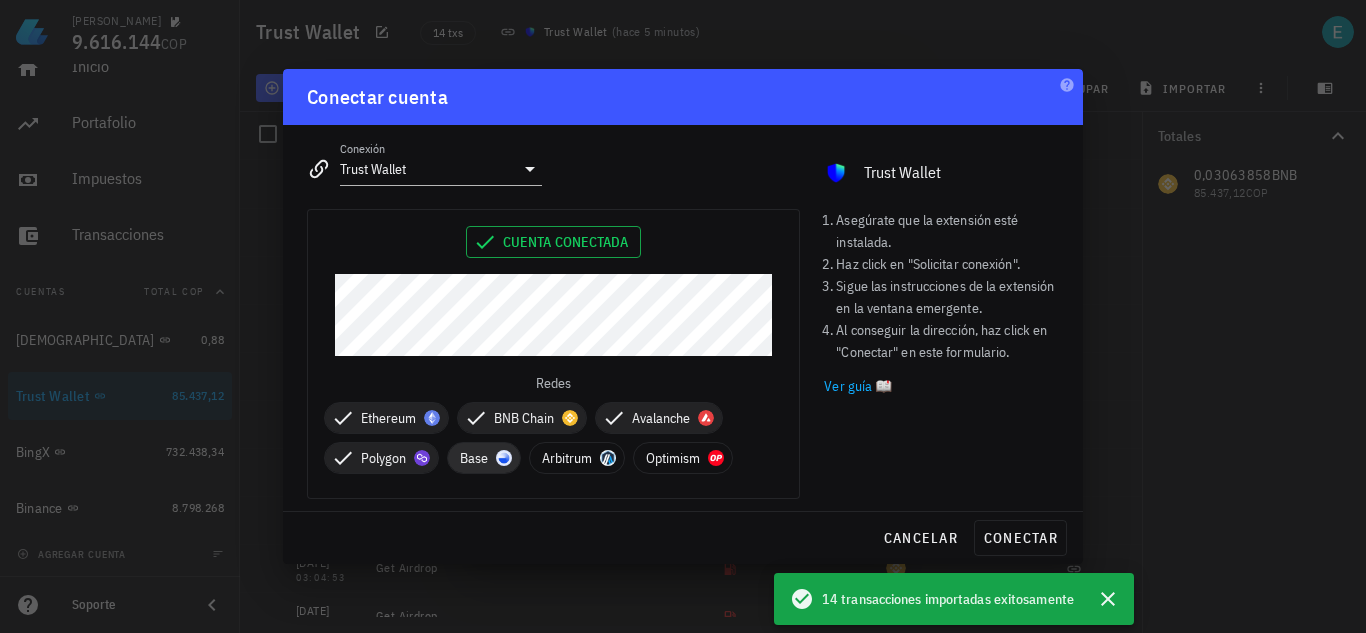 click on "Base" at bounding box center [484, 458] 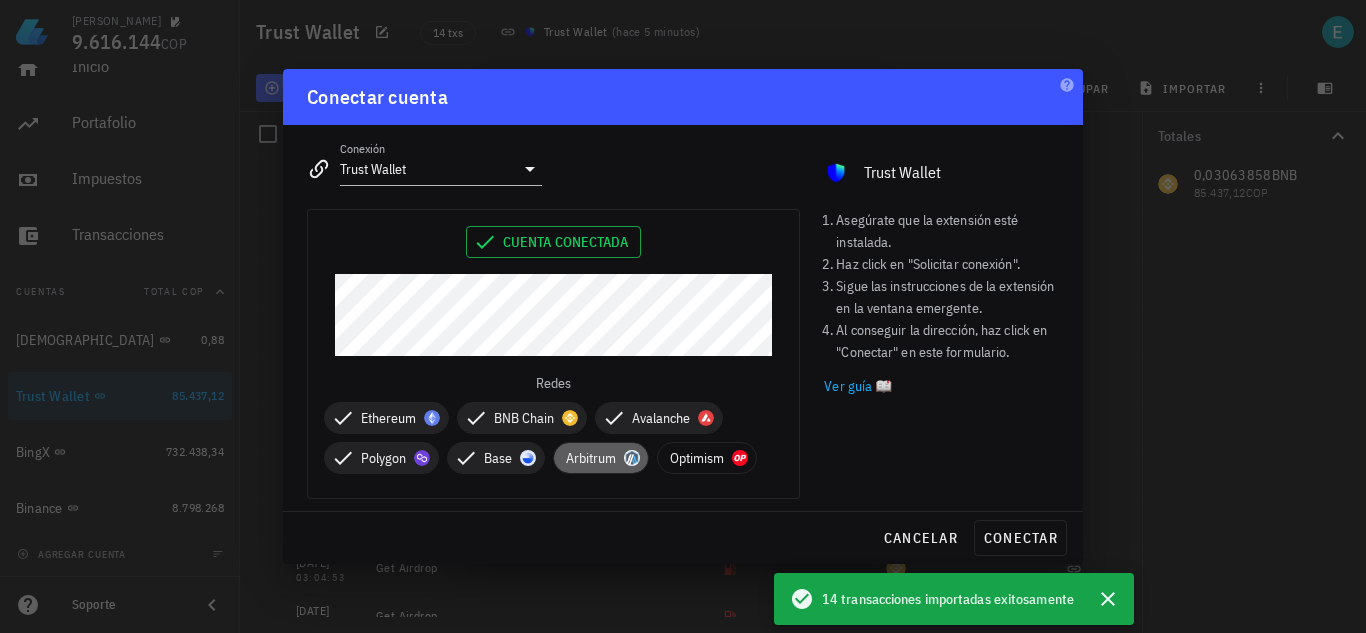 click on "Arbitrum" at bounding box center [601, 458] 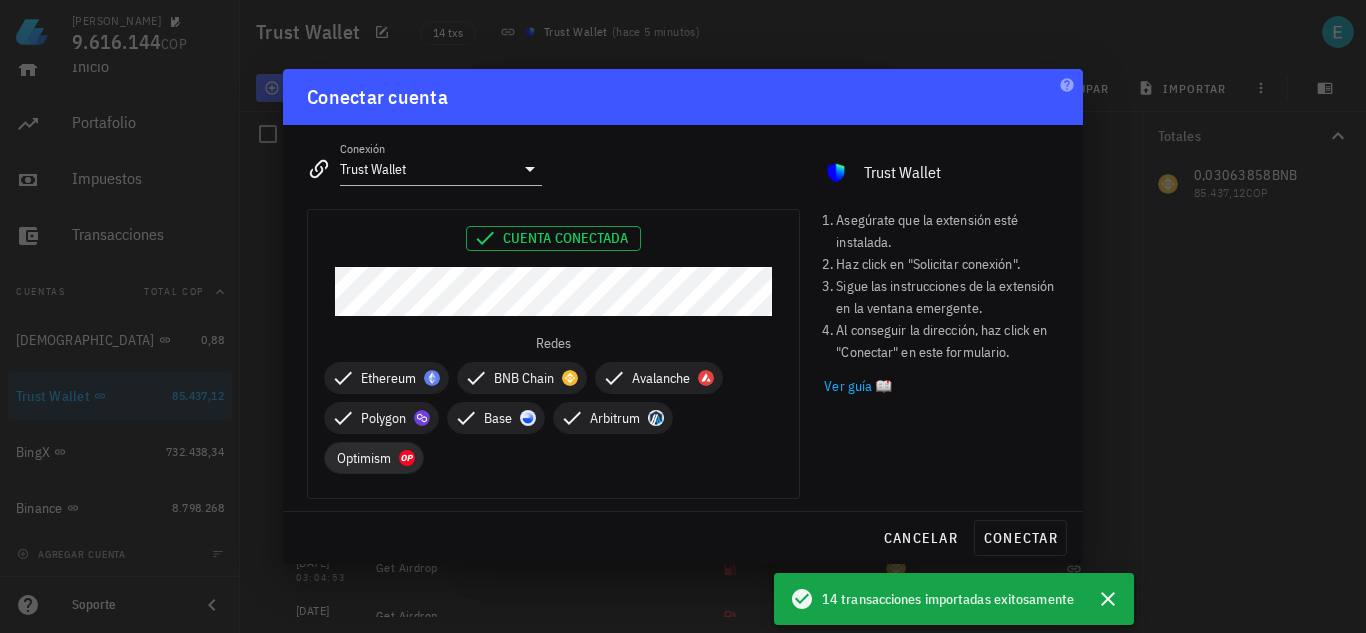 click on "Optimism" at bounding box center [374, 458] 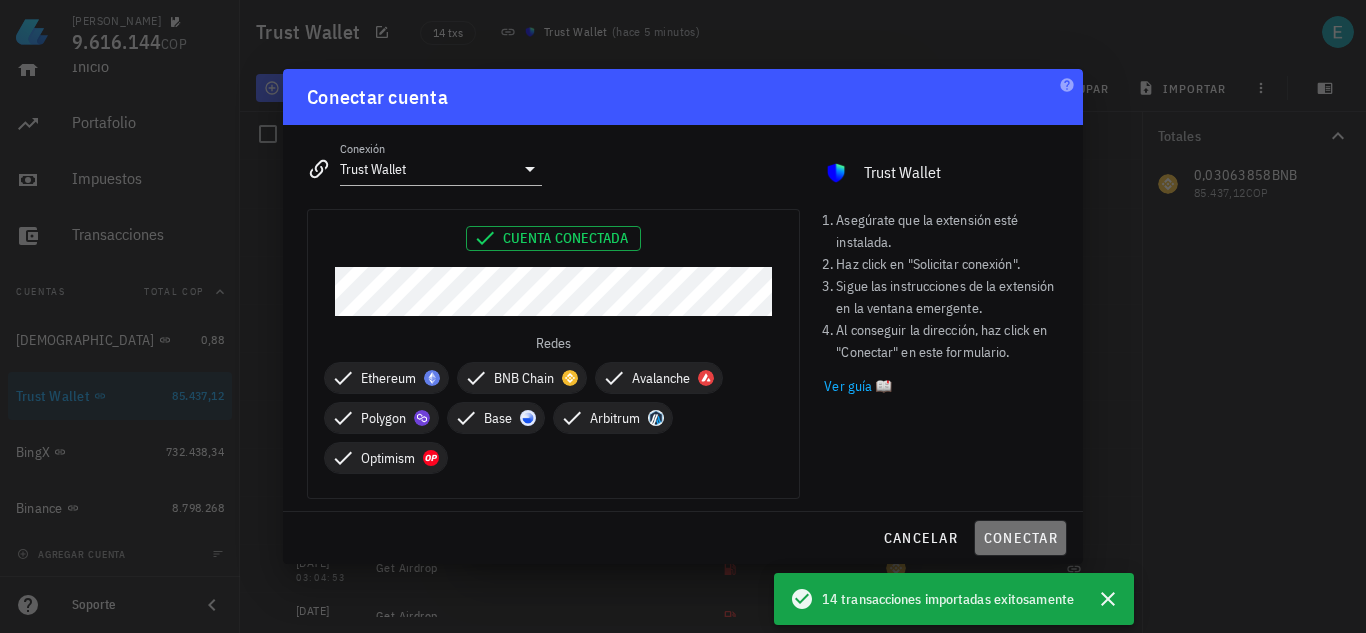 click on "conectar" at bounding box center (1020, 538) 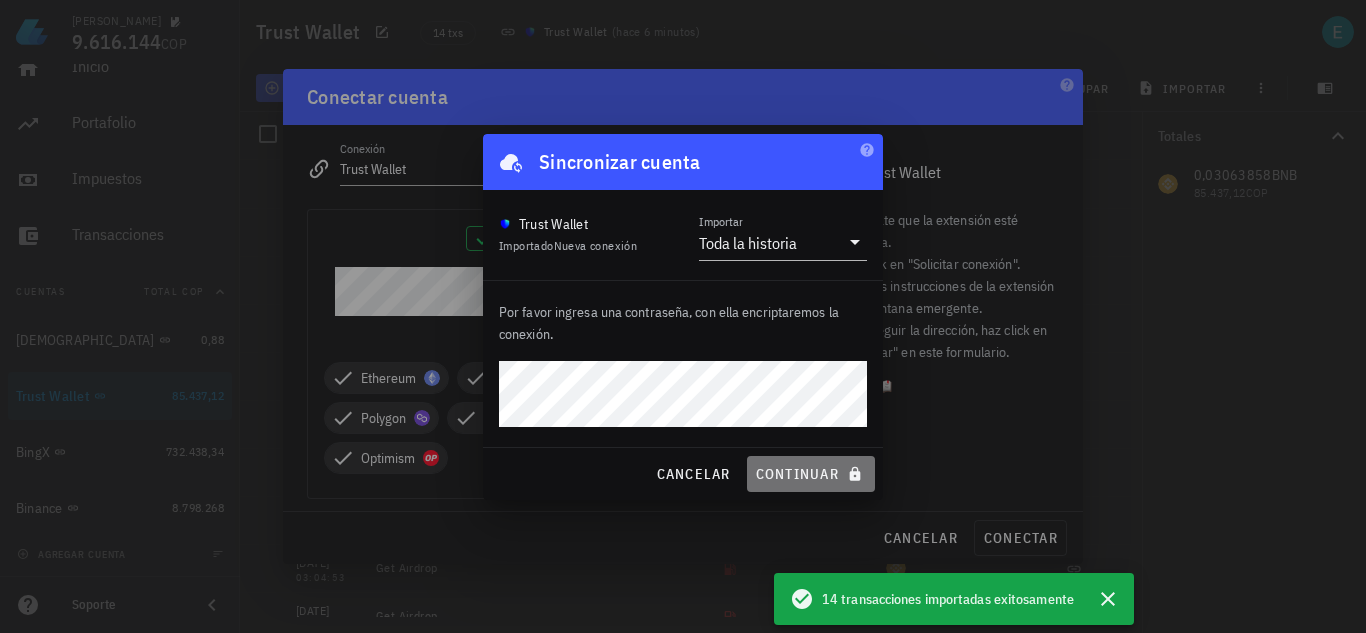 click on "continuar" at bounding box center (811, 474) 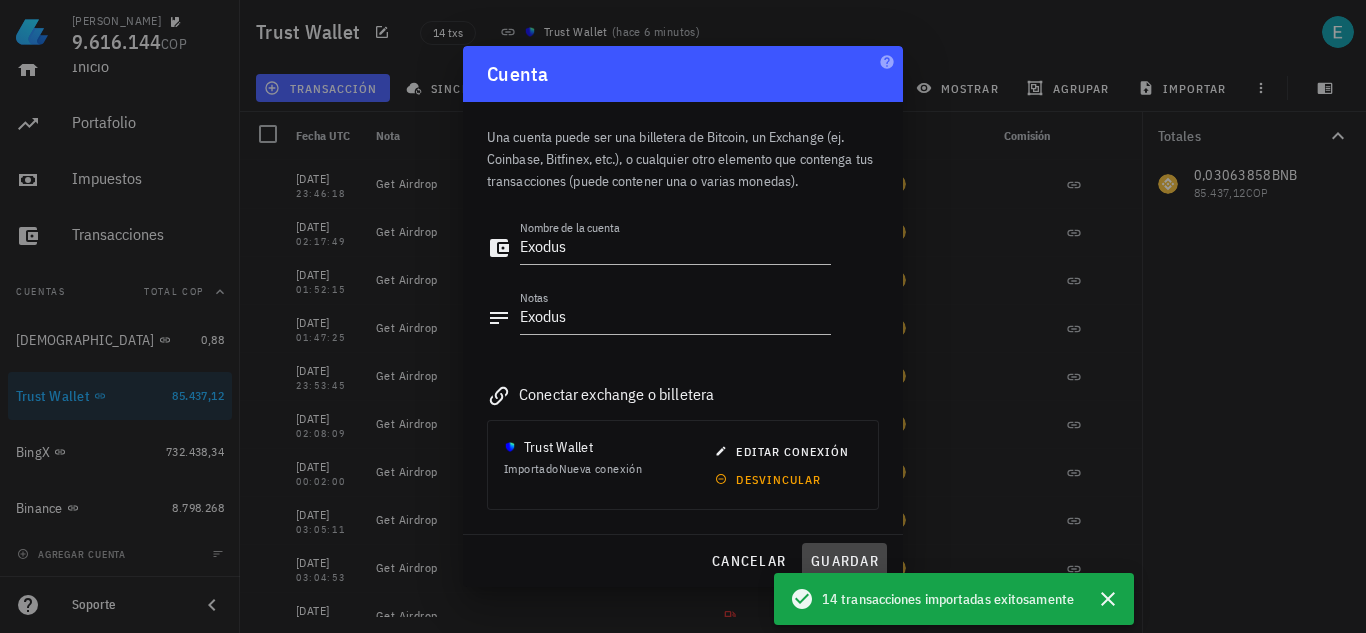 click on "guardar" at bounding box center [844, 561] 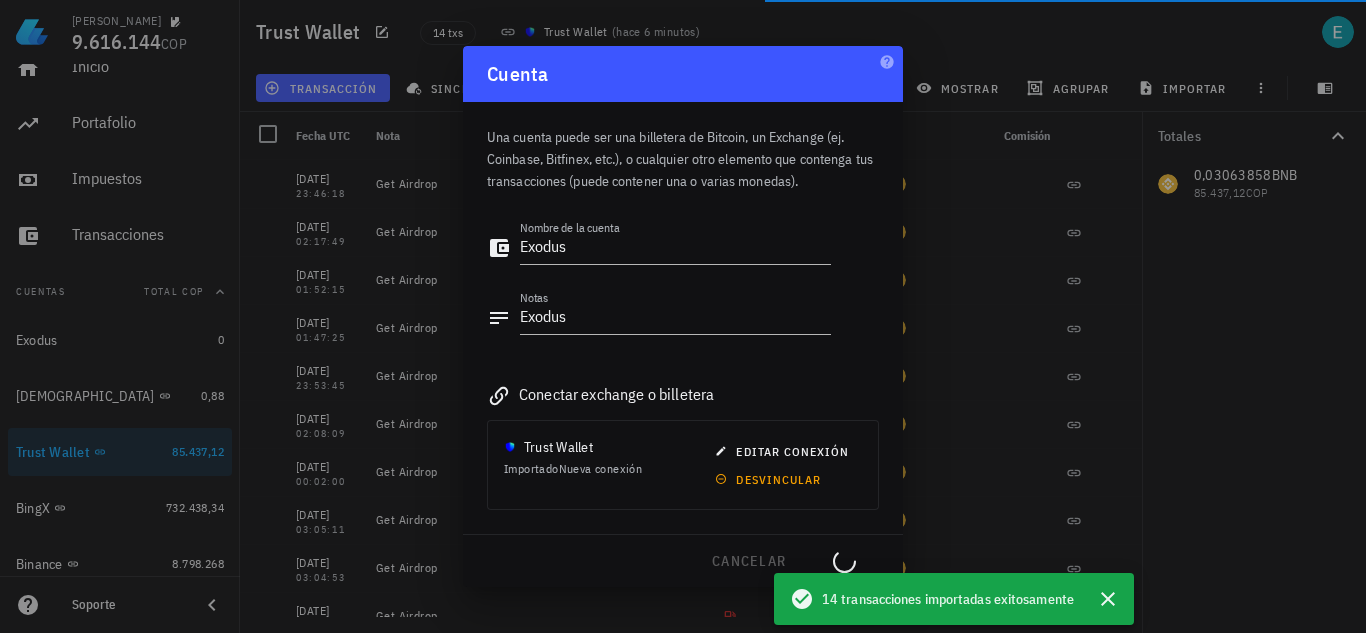 type 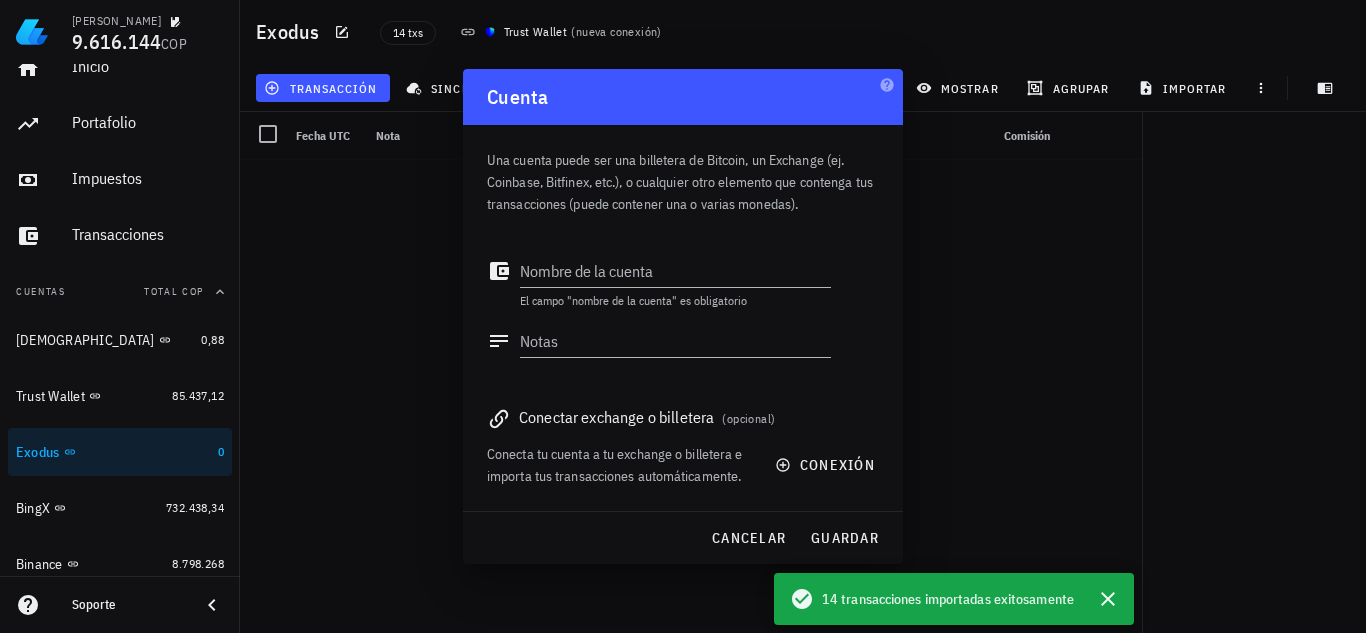 scroll, scrollTop: 84, scrollLeft: 0, axis: vertical 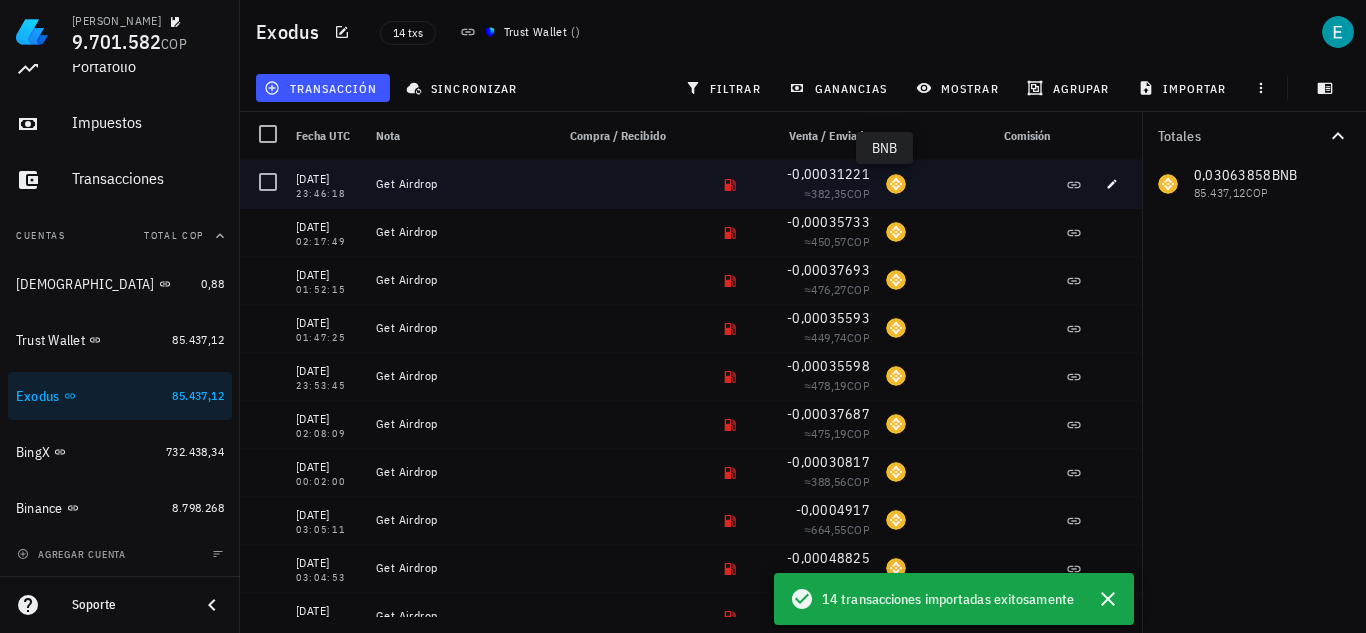 click at bounding box center (896, 184) 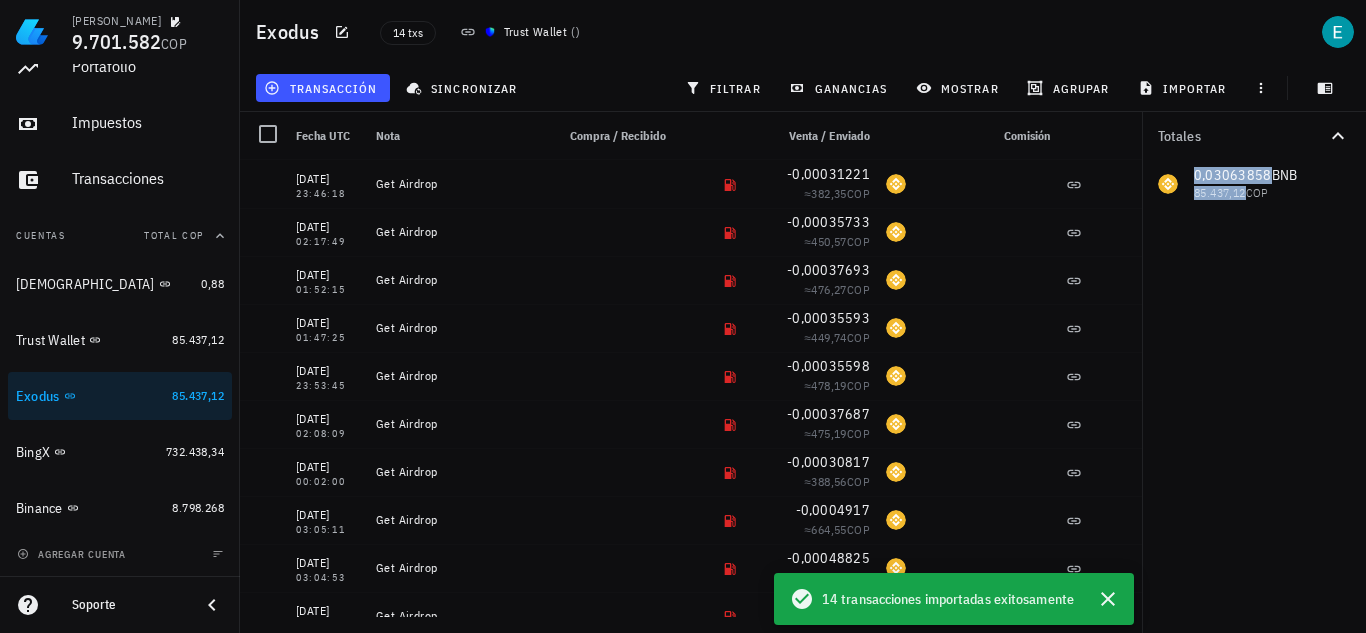 drag, startPoint x: 1142, startPoint y: 191, endPoint x: 1135, endPoint y: 251, distance: 60.40695 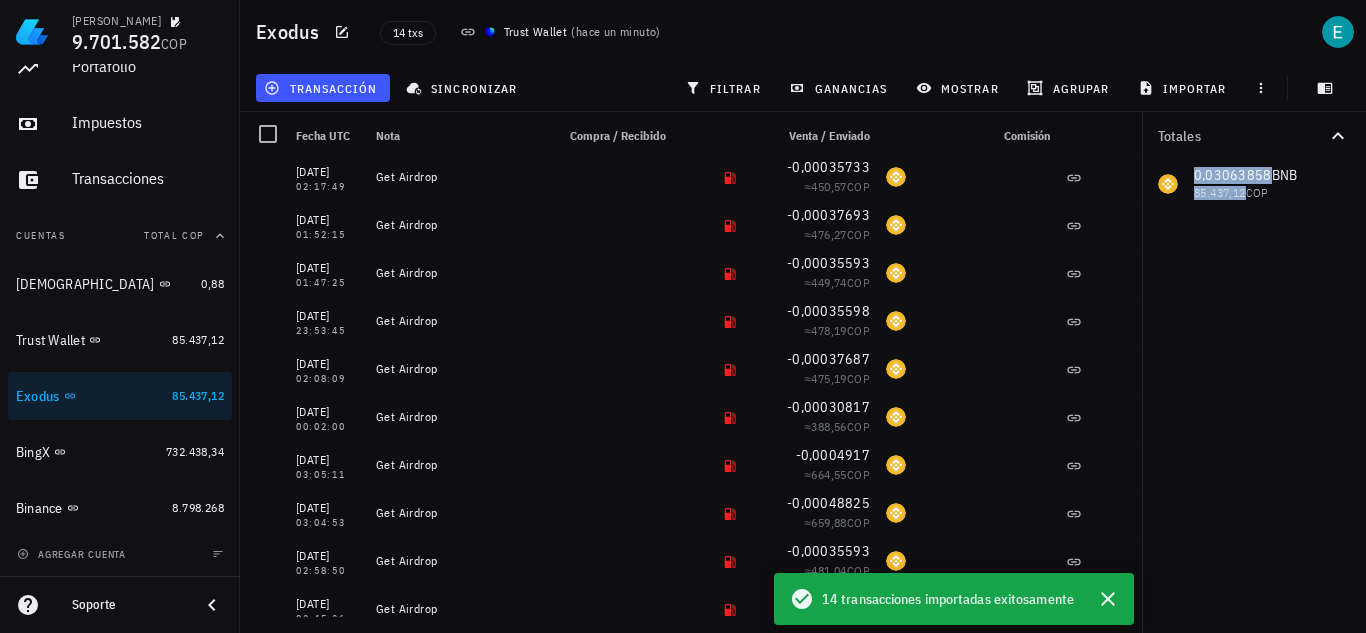 scroll, scrollTop: 0, scrollLeft: 0, axis: both 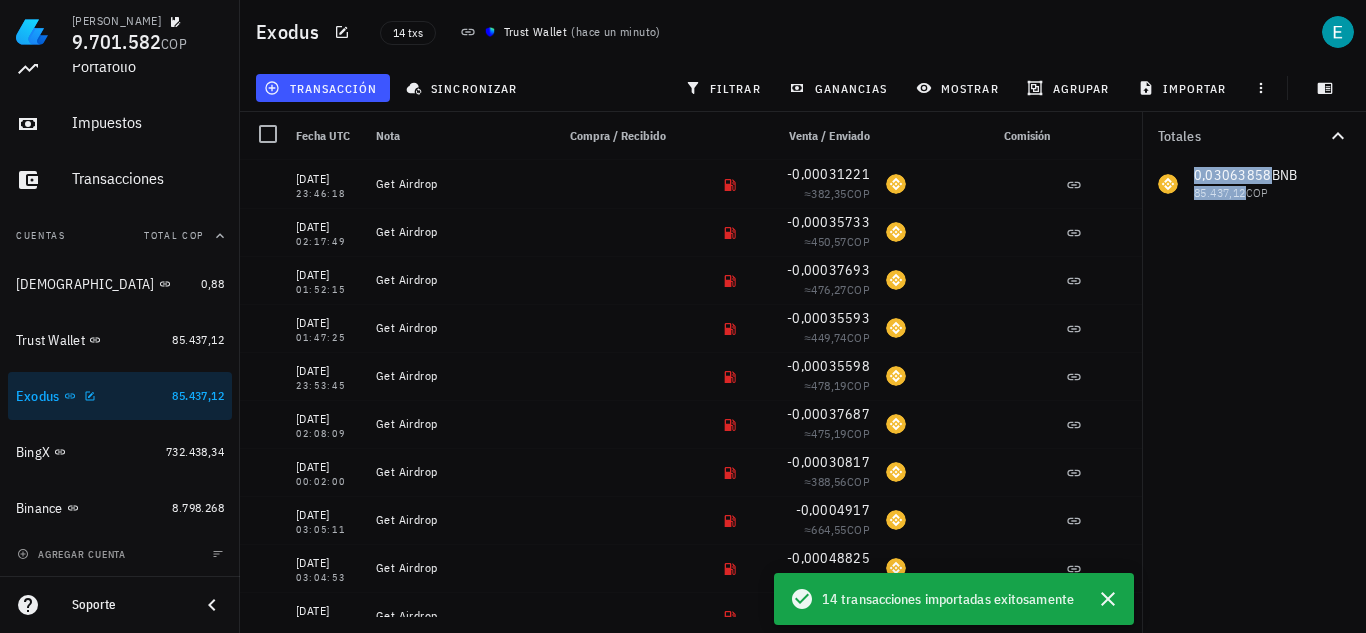 click on "Exodus" at bounding box center [90, 396] 